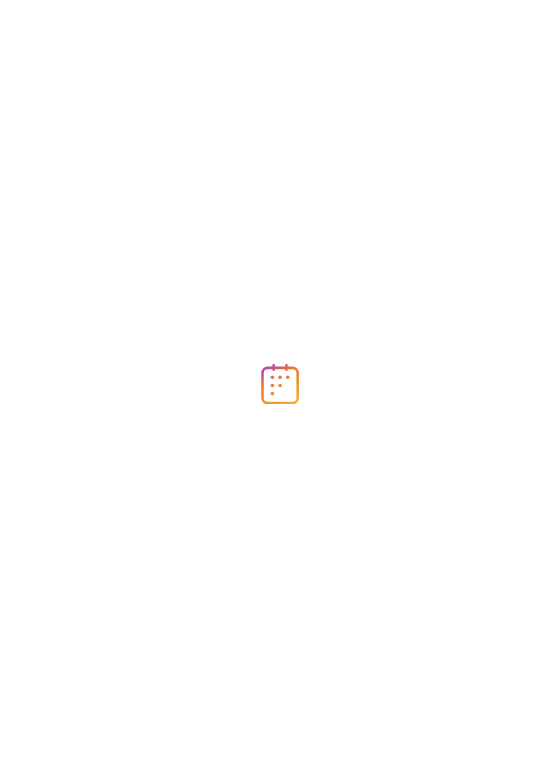 scroll, scrollTop: 0, scrollLeft: 0, axis: both 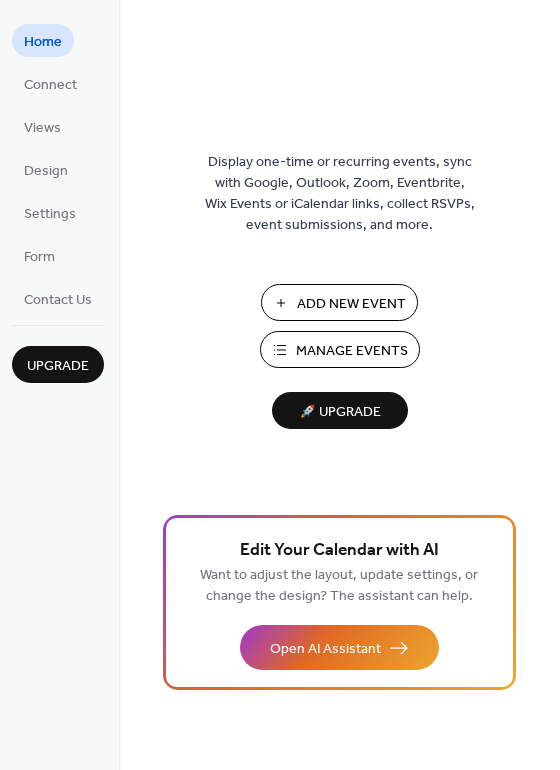 click on "Add New Event" at bounding box center [351, 304] 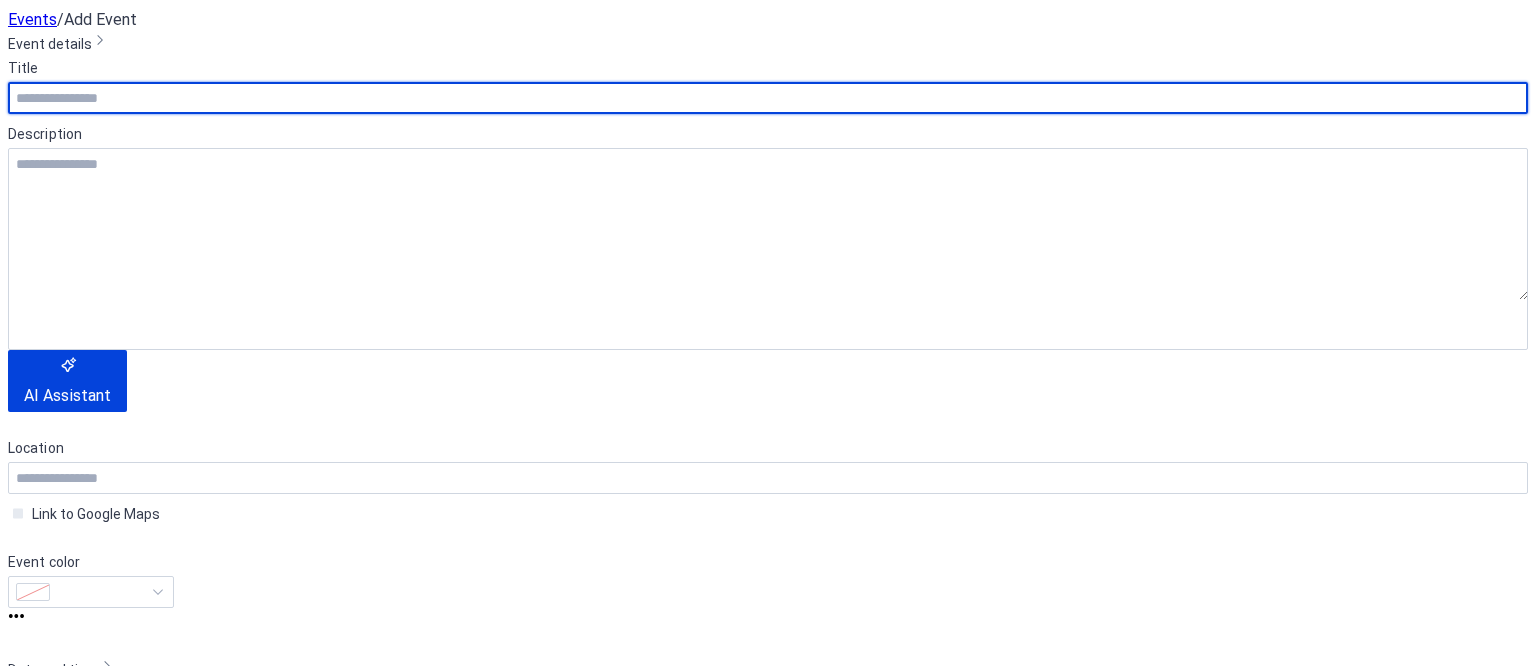 scroll, scrollTop: 0, scrollLeft: 0, axis: both 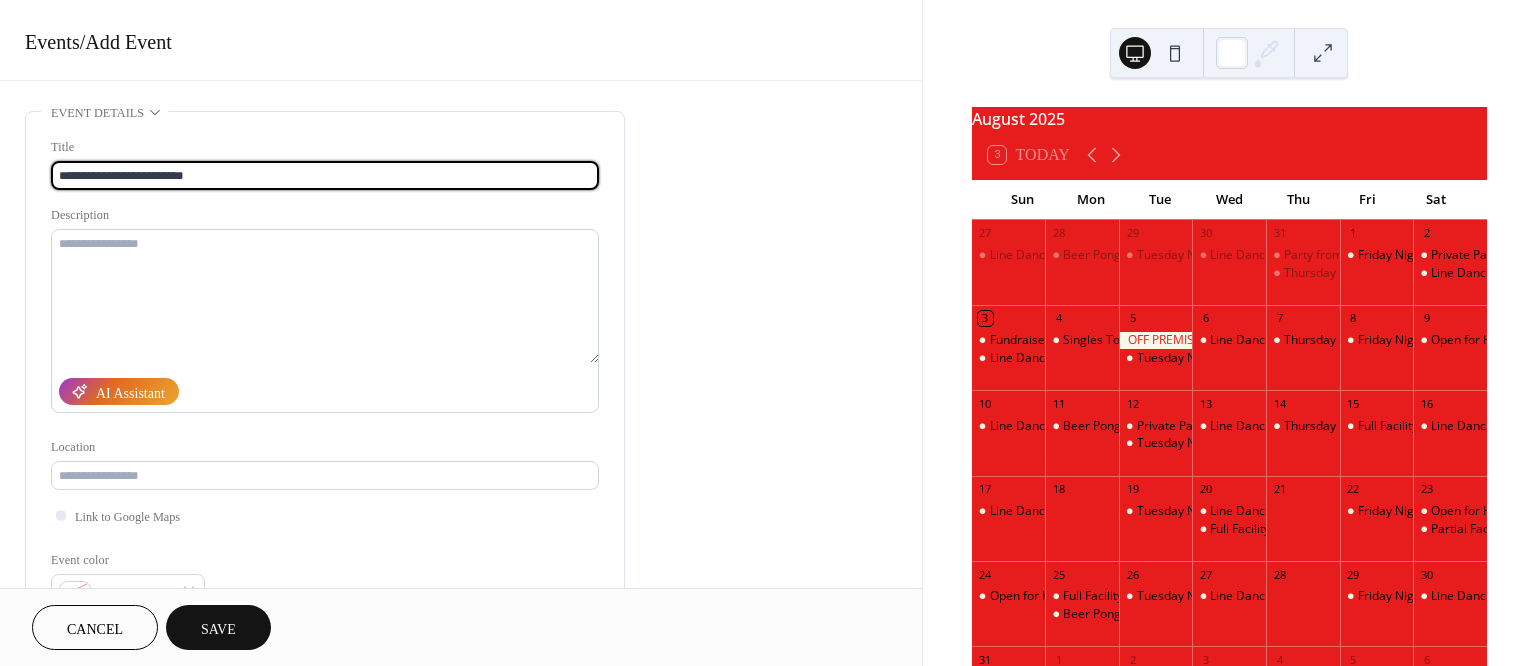 click on "**********" at bounding box center (325, 175) 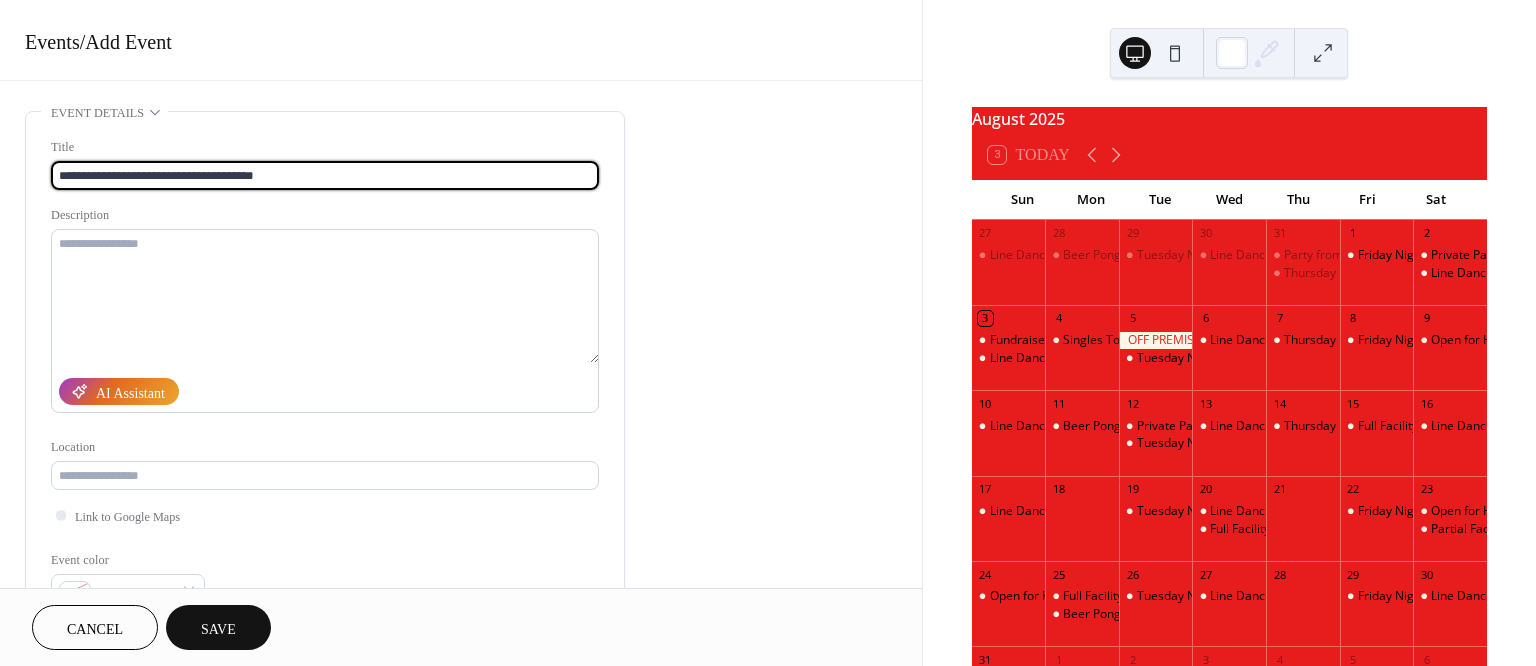 drag, startPoint x: 259, startPoint y: 178, endPoint x: 49, endPoint y: 166, distance: 210.34258 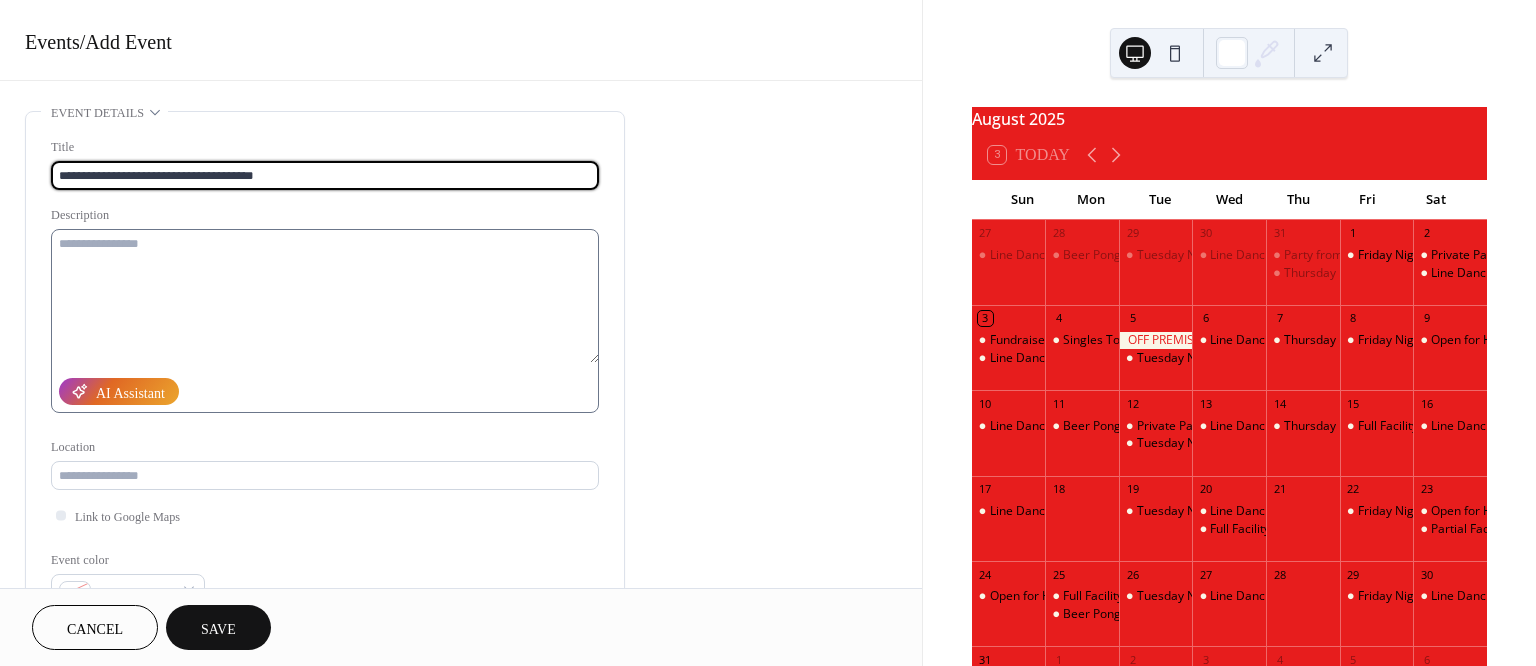 type on "**********" 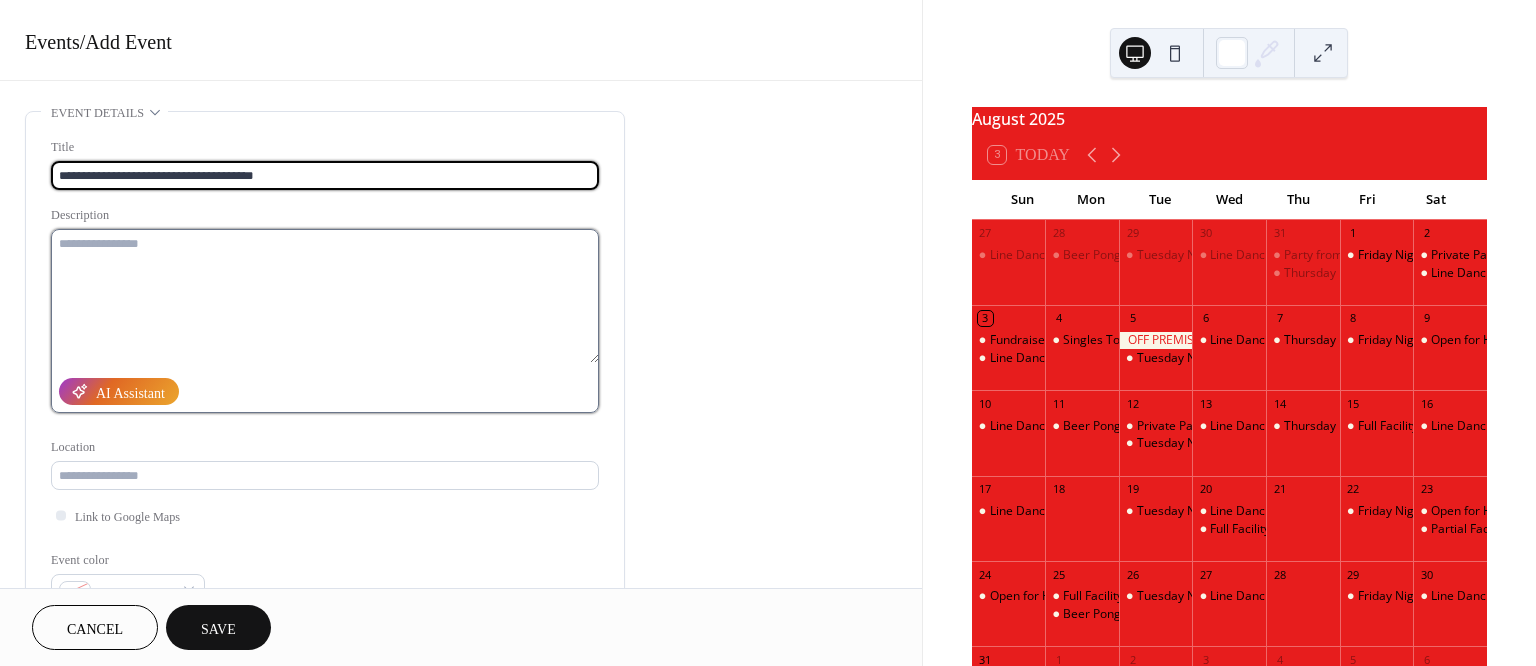 click at bounding box center [325, 296] 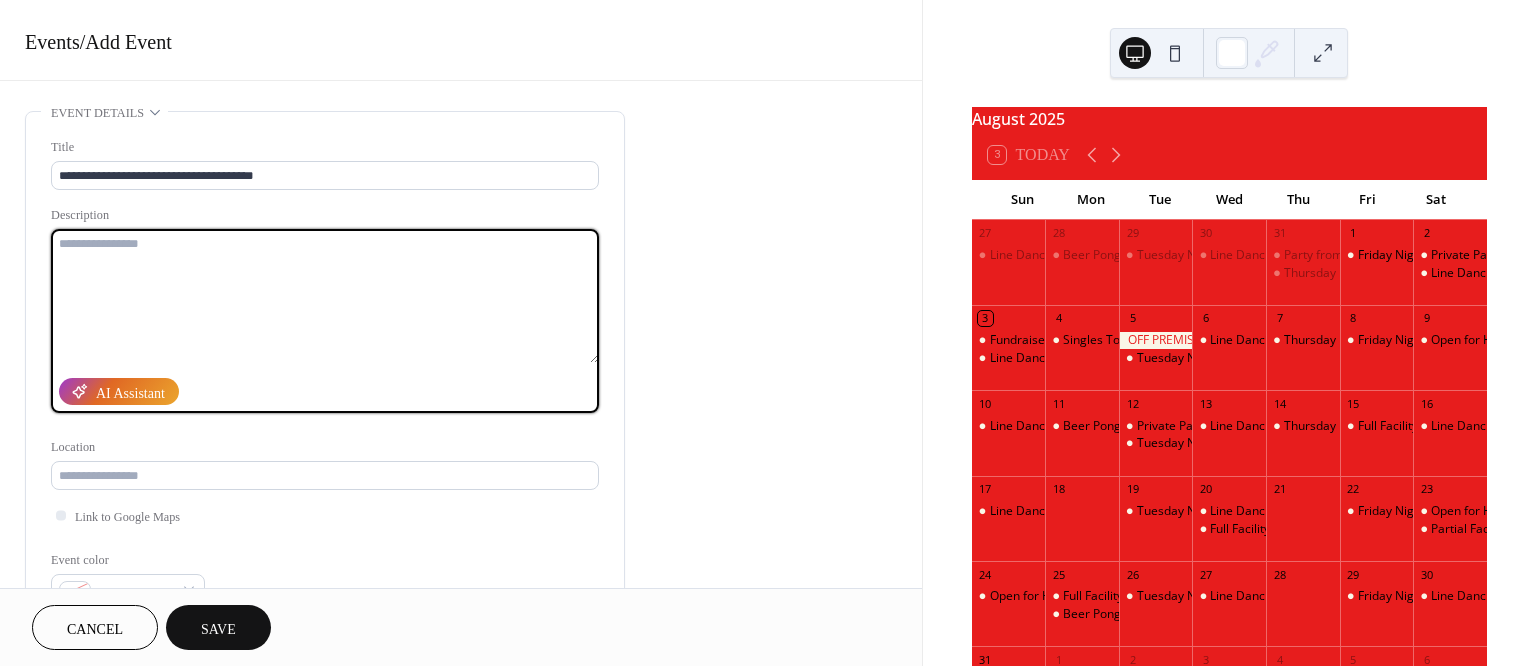 paste on "**********" 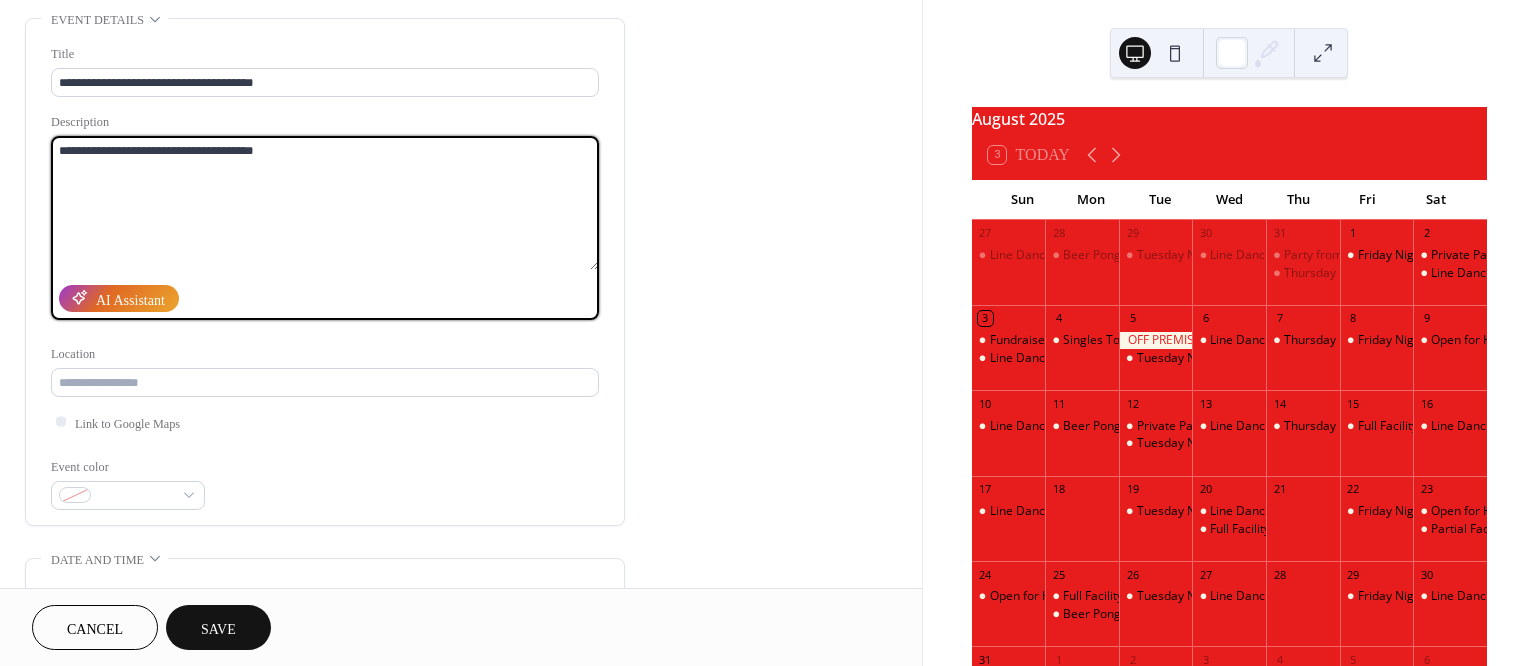 scroll, scrollTop: 116, scrollLeft: 0, axis: vertical 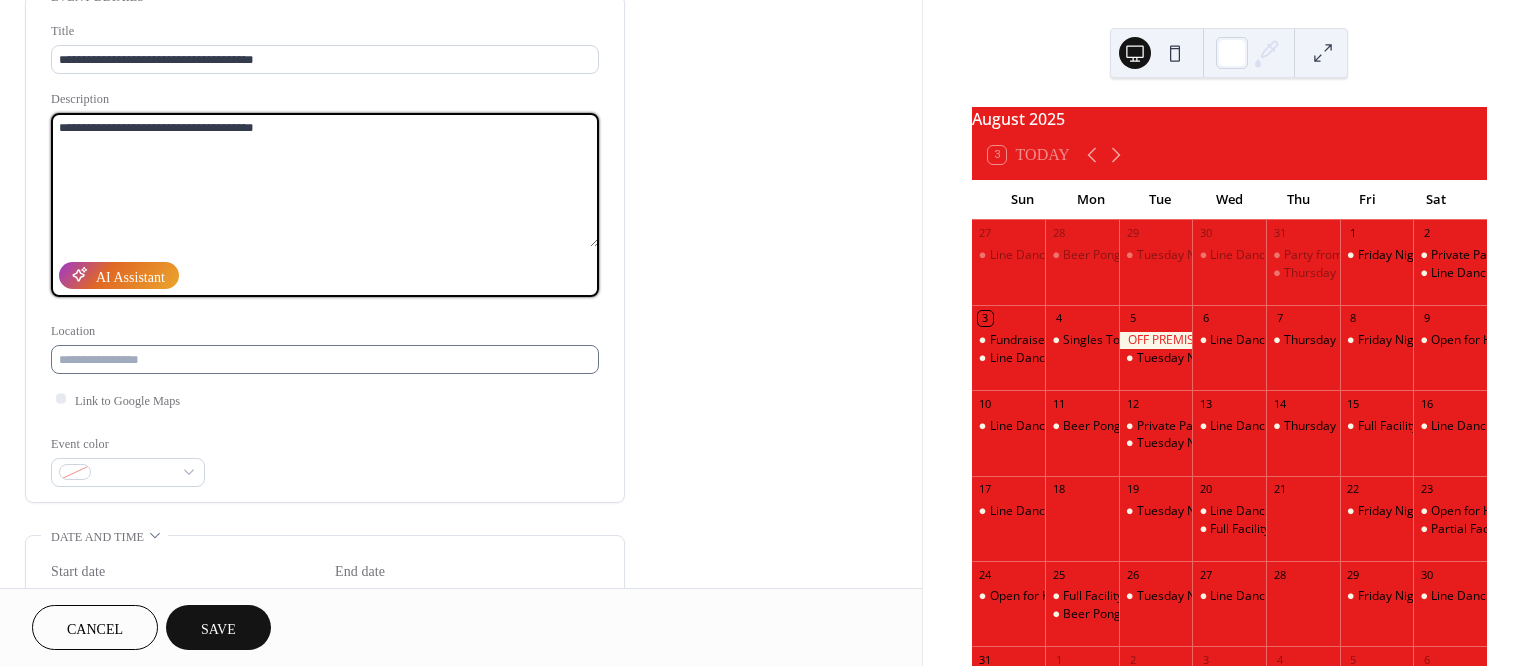type on "**********" 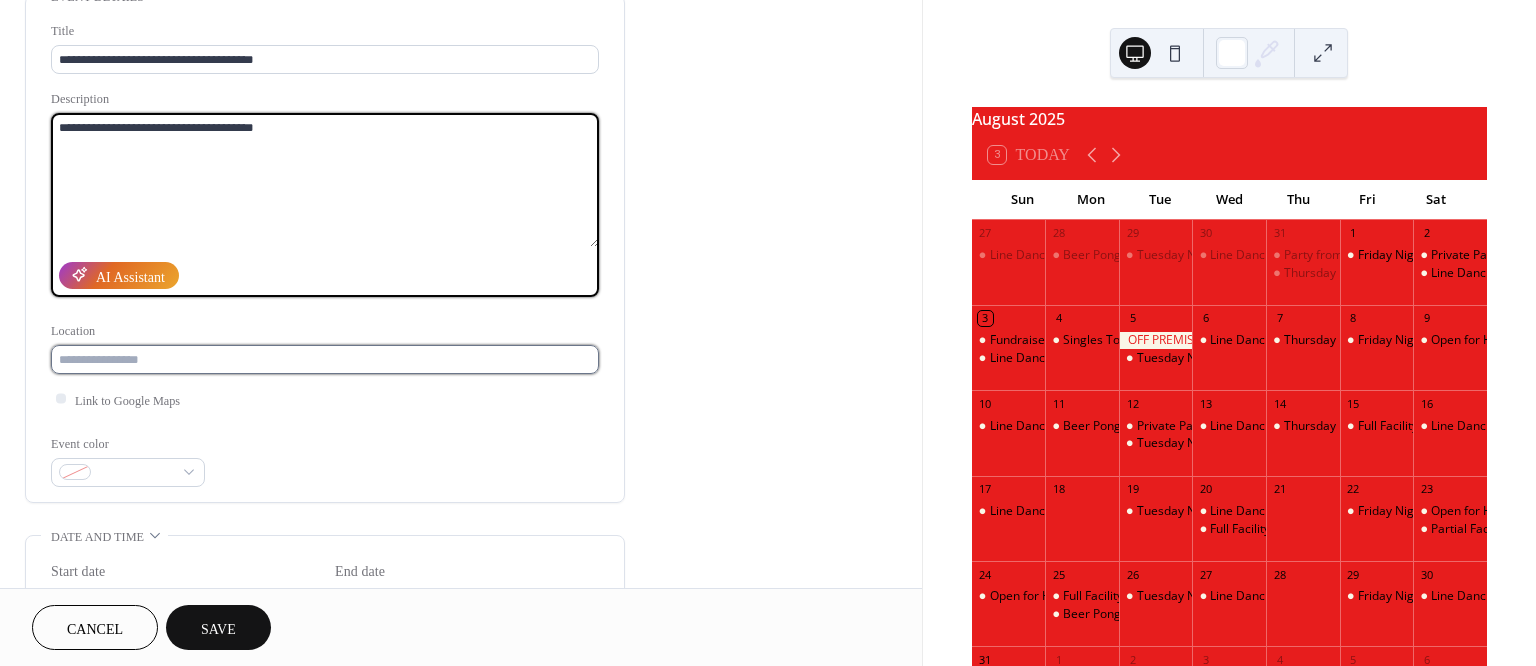 click at bounding box center [325, 359] 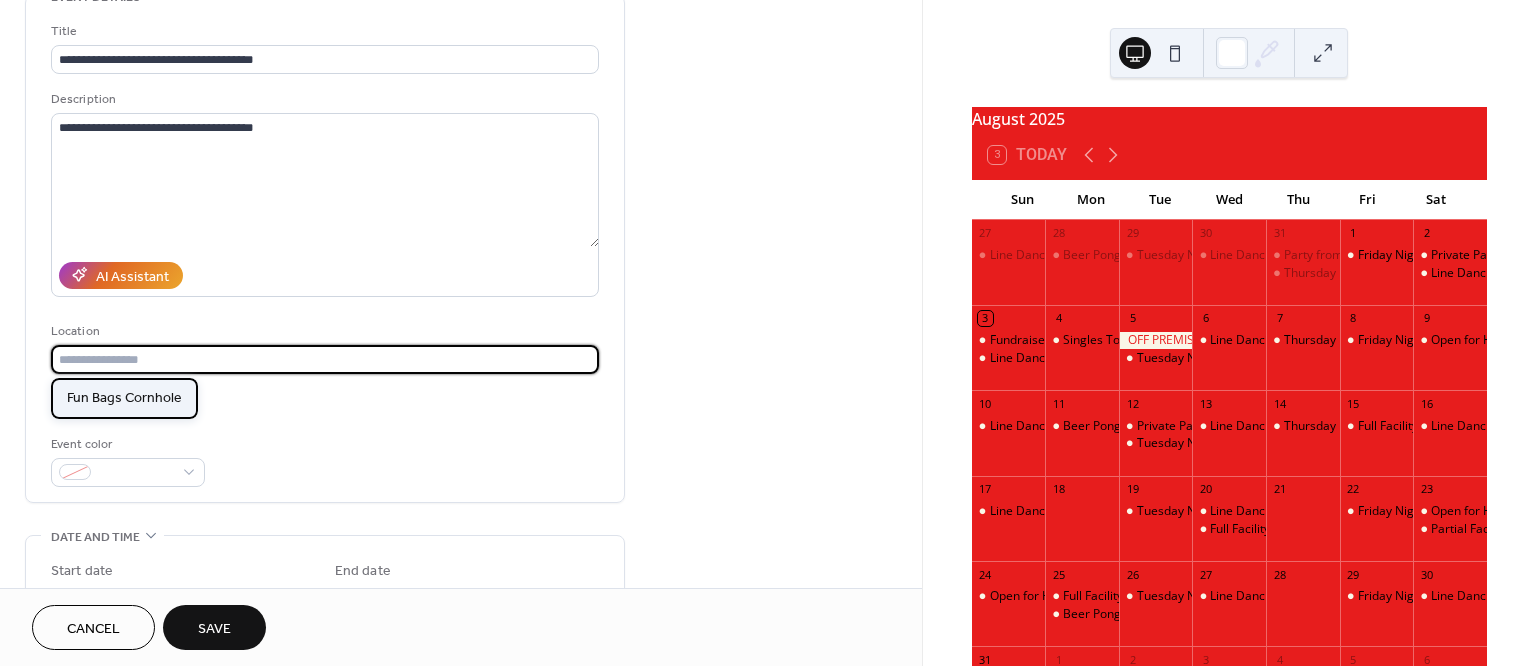 click on "Fun Bags Cornhole" at bounding box center [124, 398] 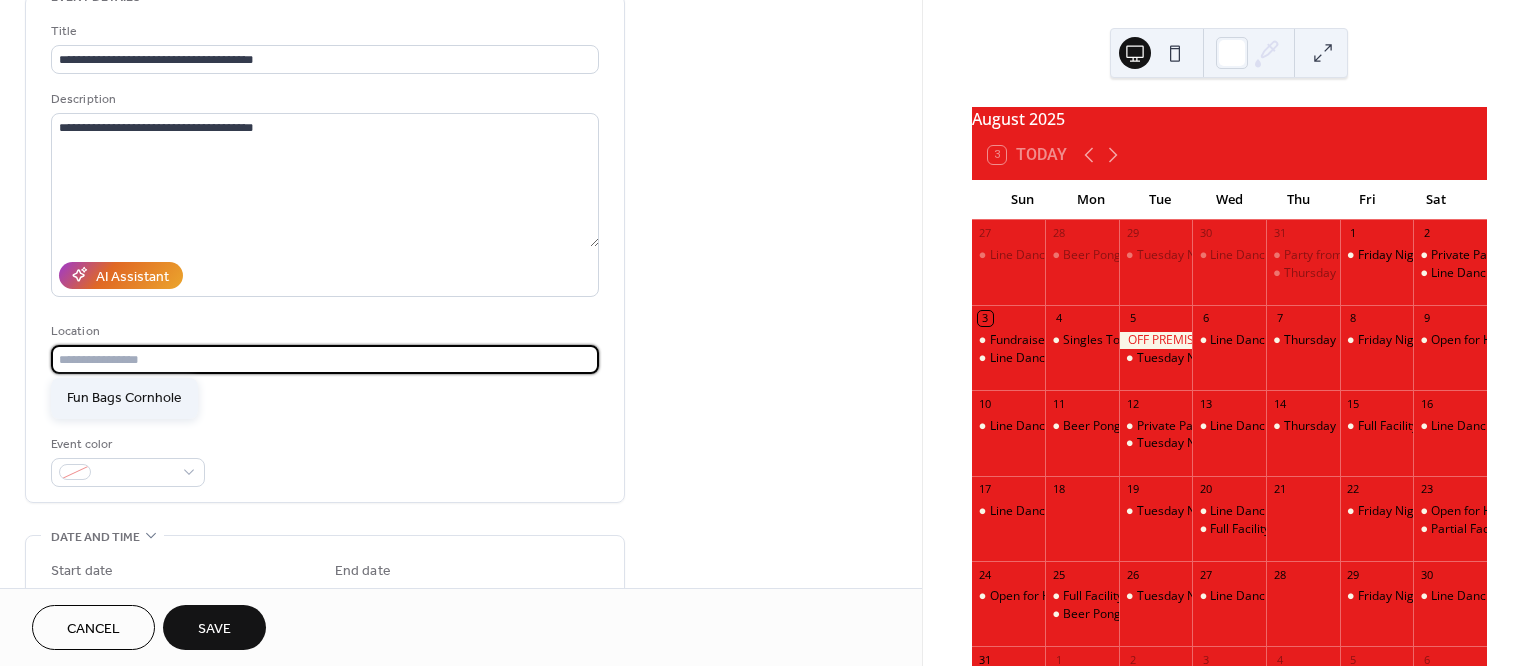 type on "**********" 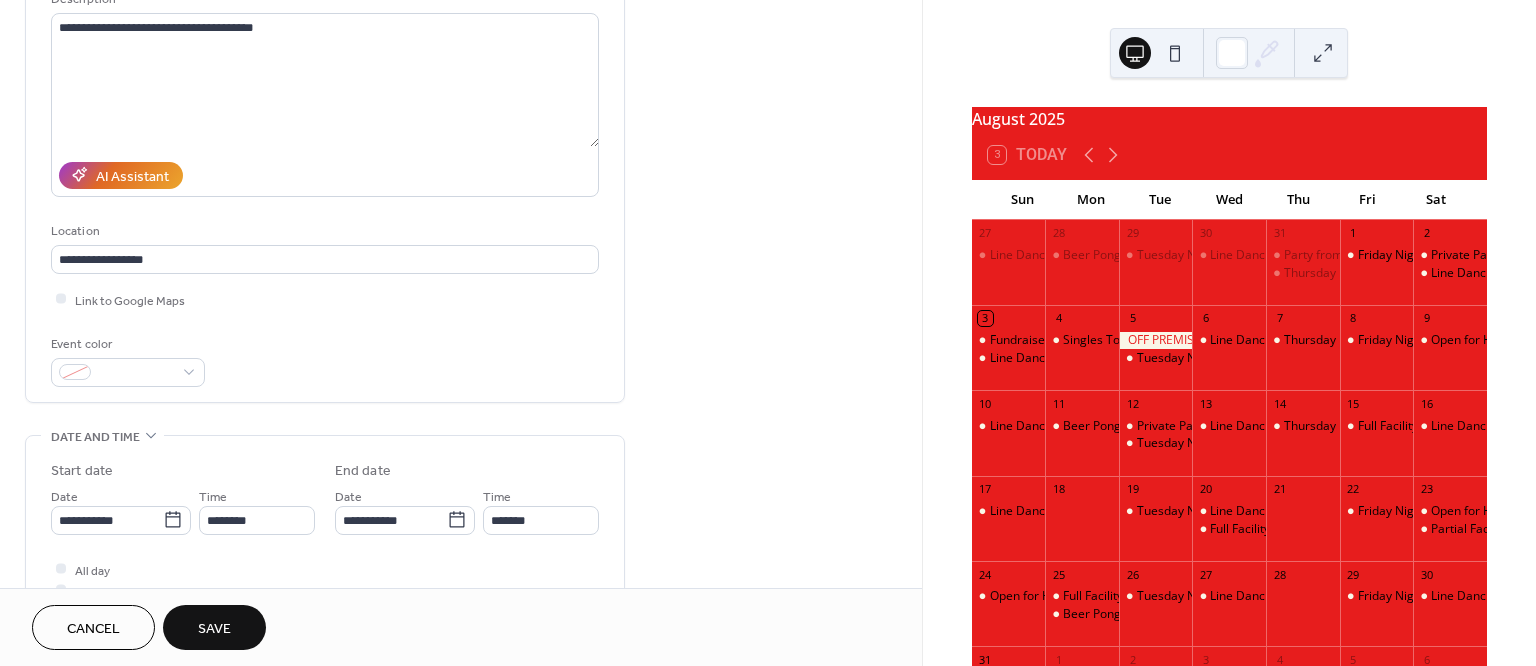 scroll, scrollTop: 321, scrollLeft: 0, axis: vertical 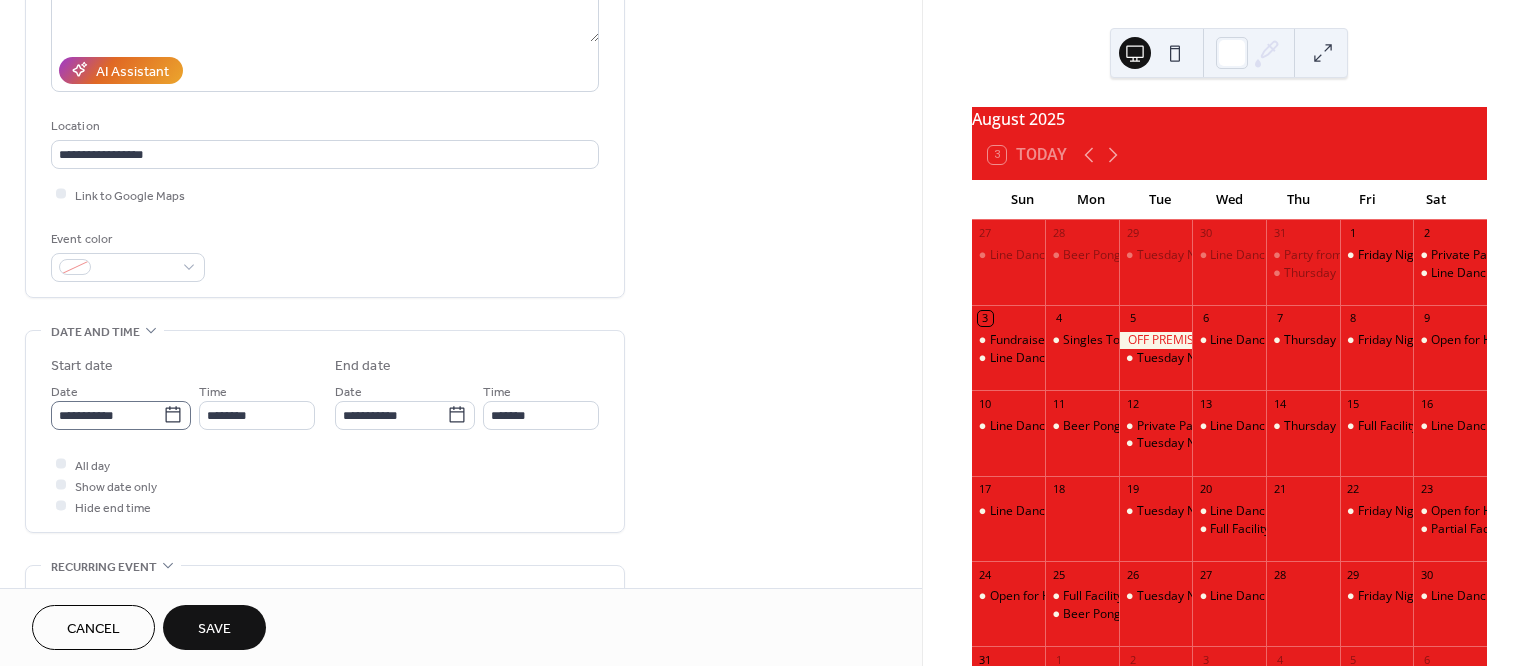 click 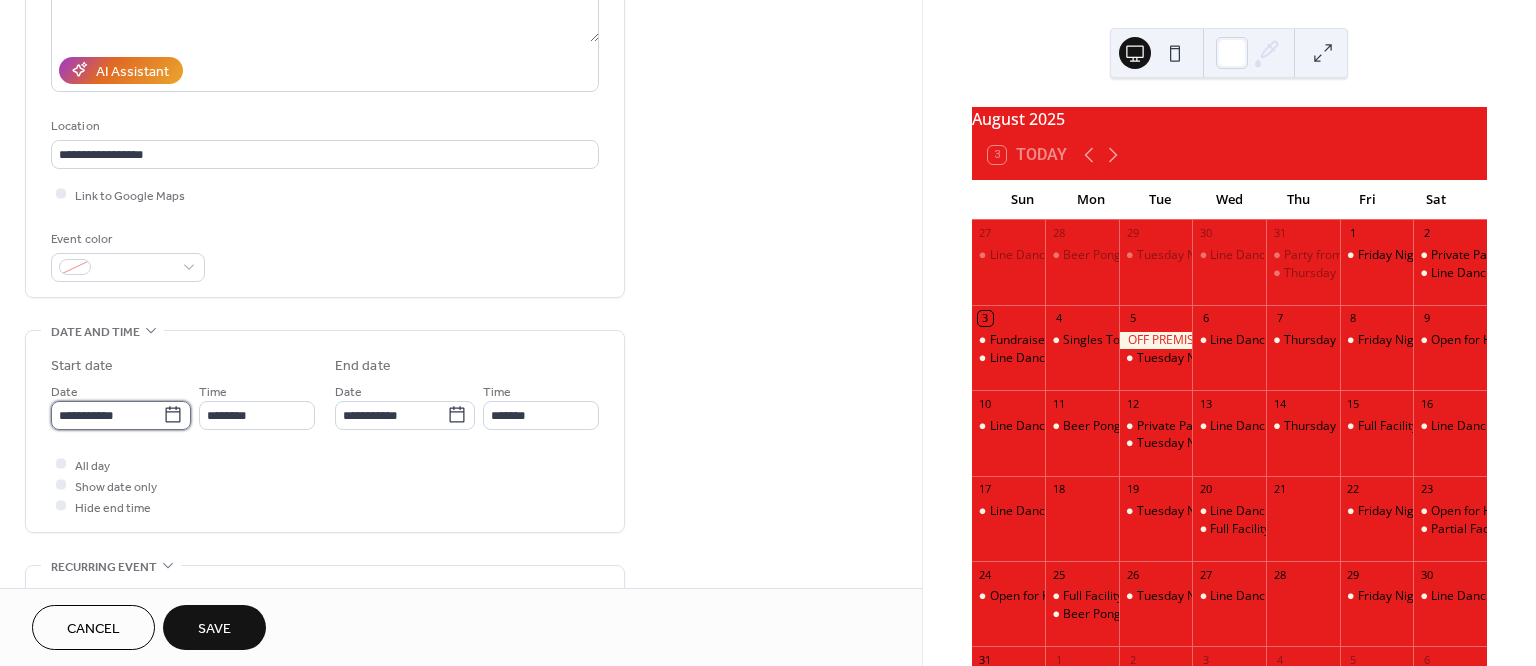 click on "**********" at bounding box center [107, 415] 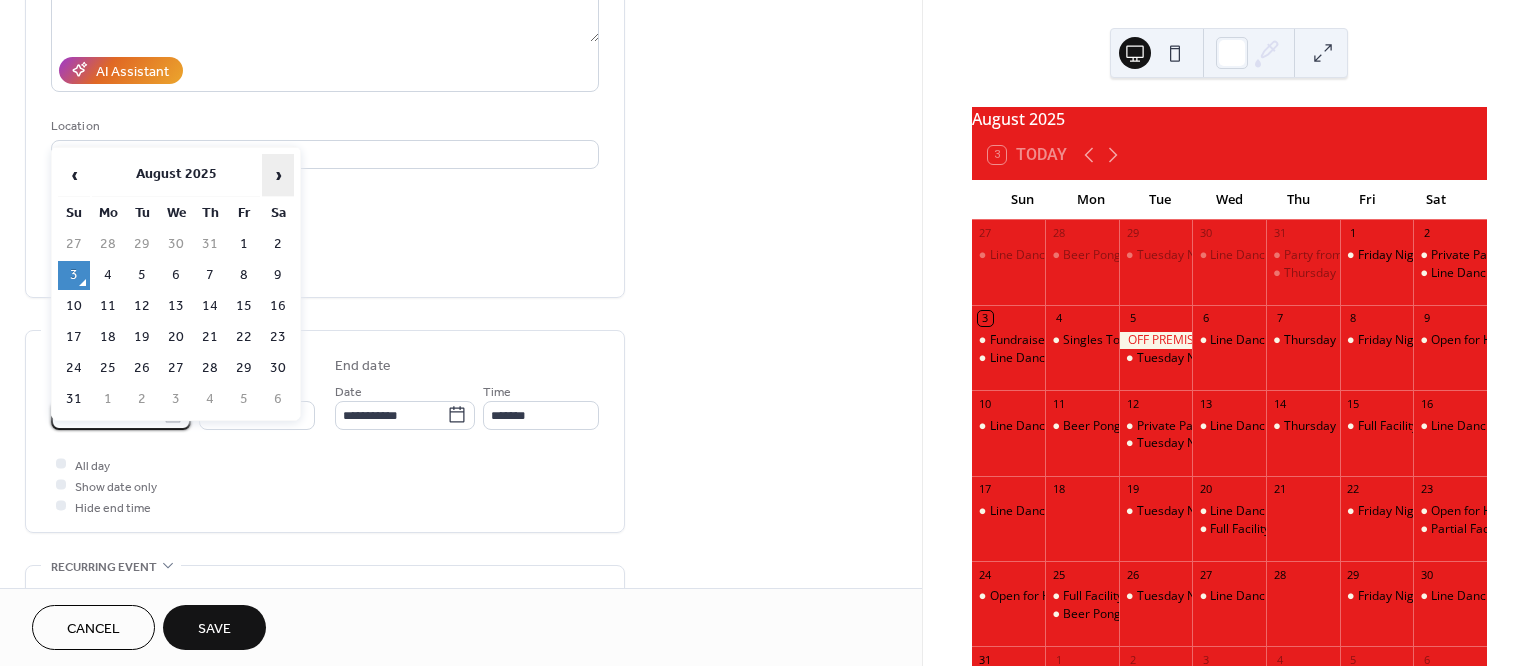 click on "›" at bounding box center [278, 175] 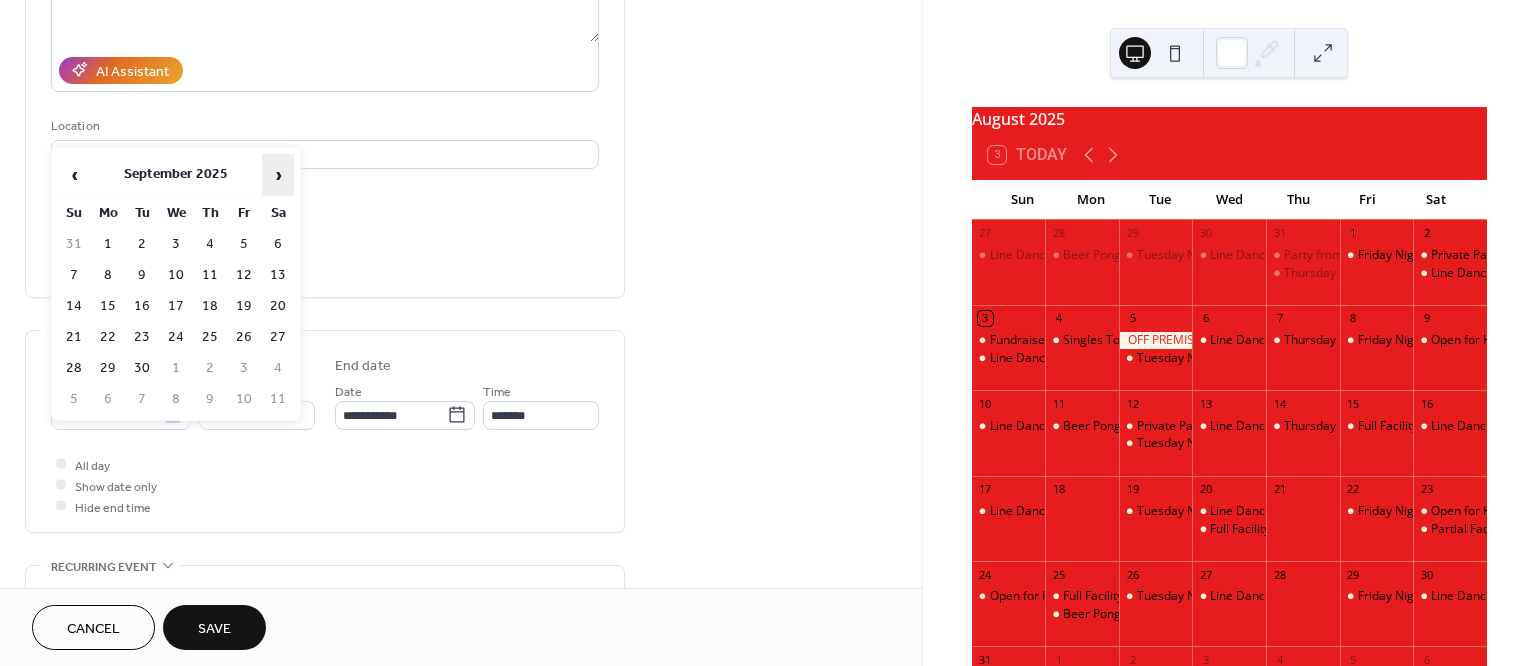 click on "›" at bounding box center (278, 175) 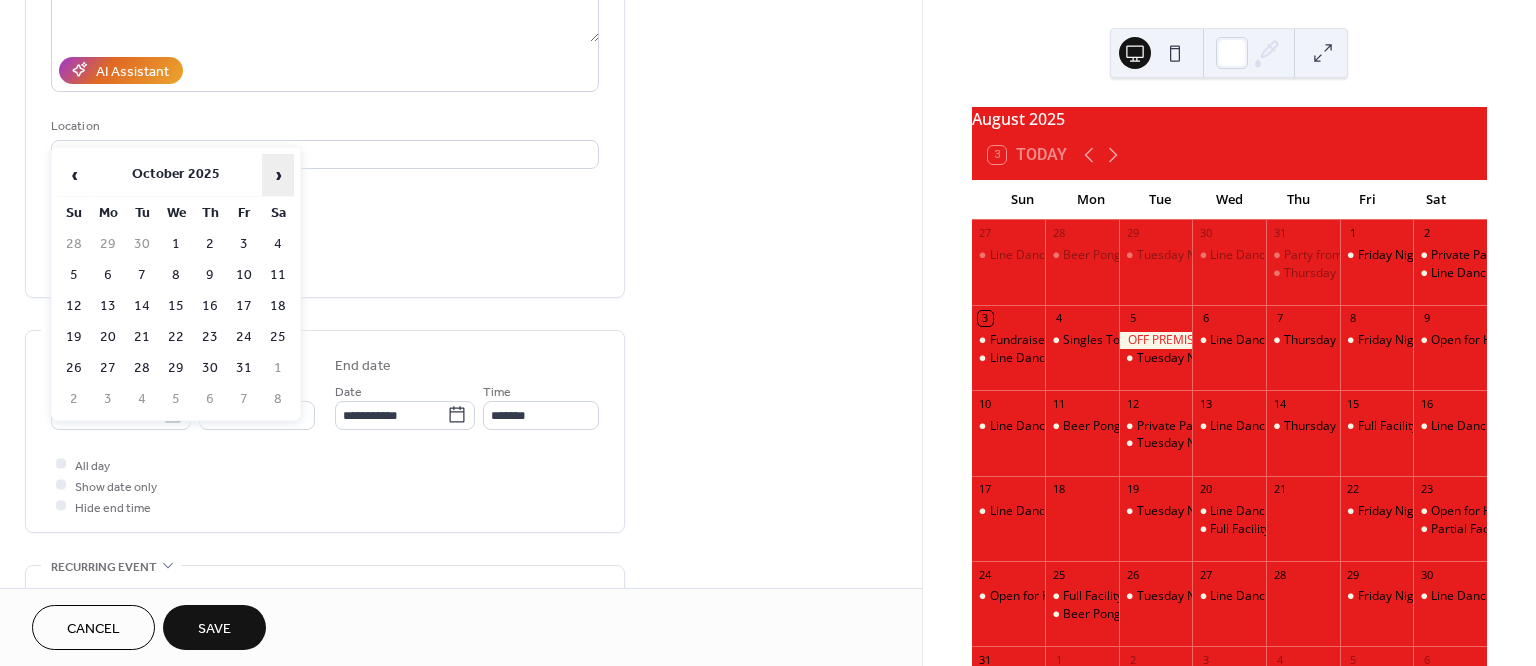 click on "›" at bounding box center (278, 175) 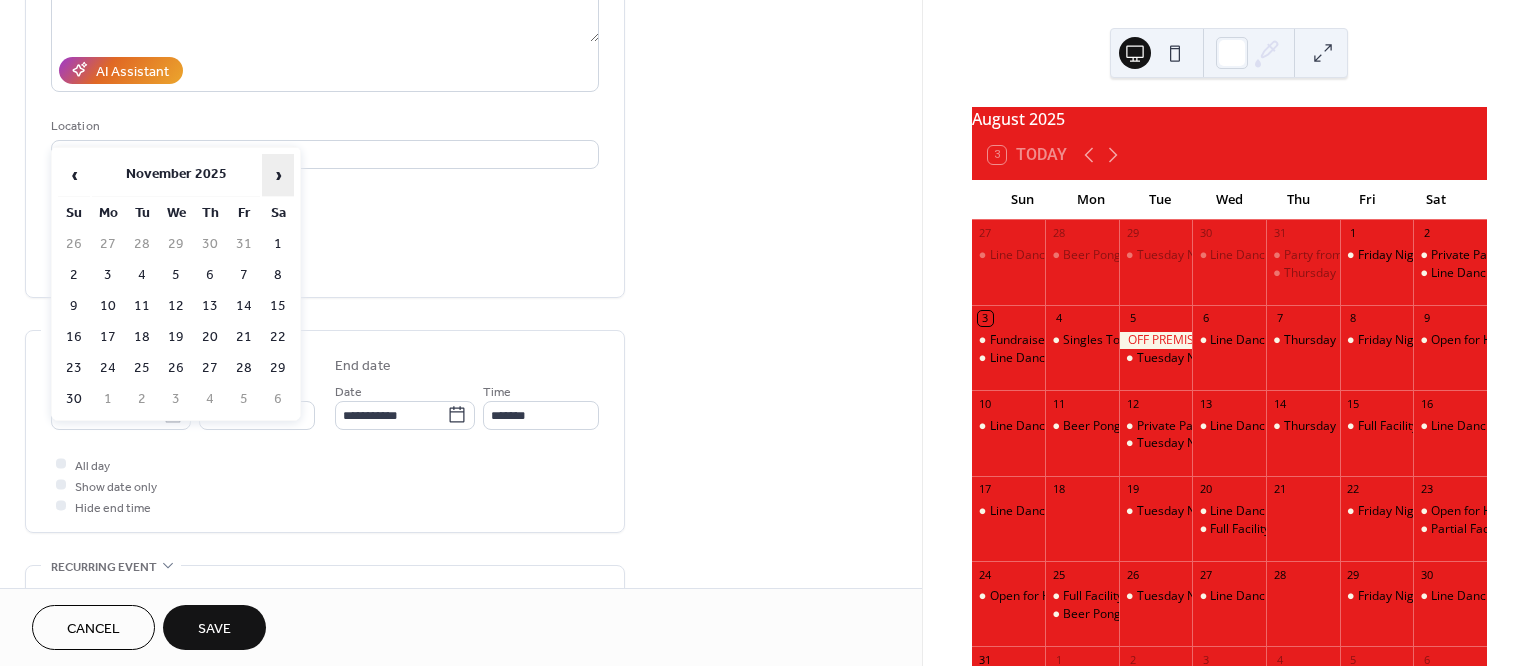 click on "›" at bounding box center [278, 175] 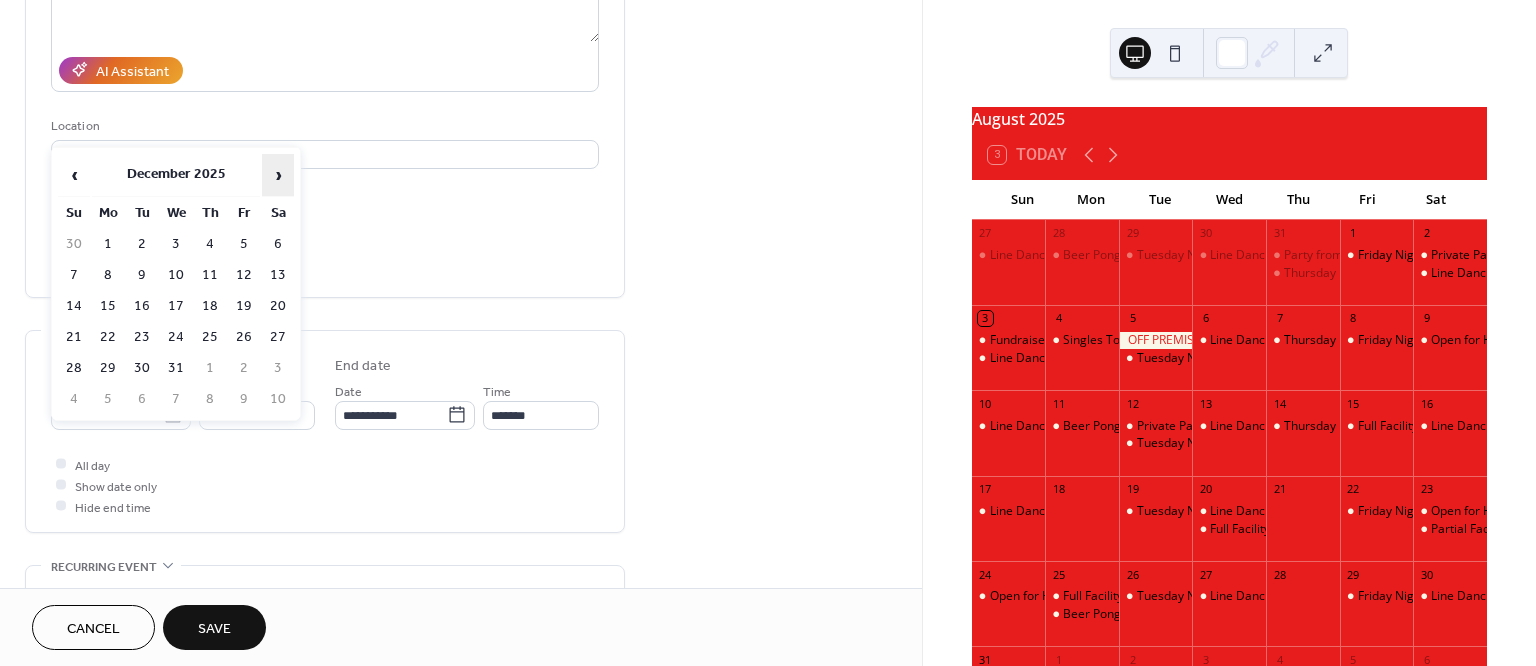 click on "›" at bounding box center [278, 175] 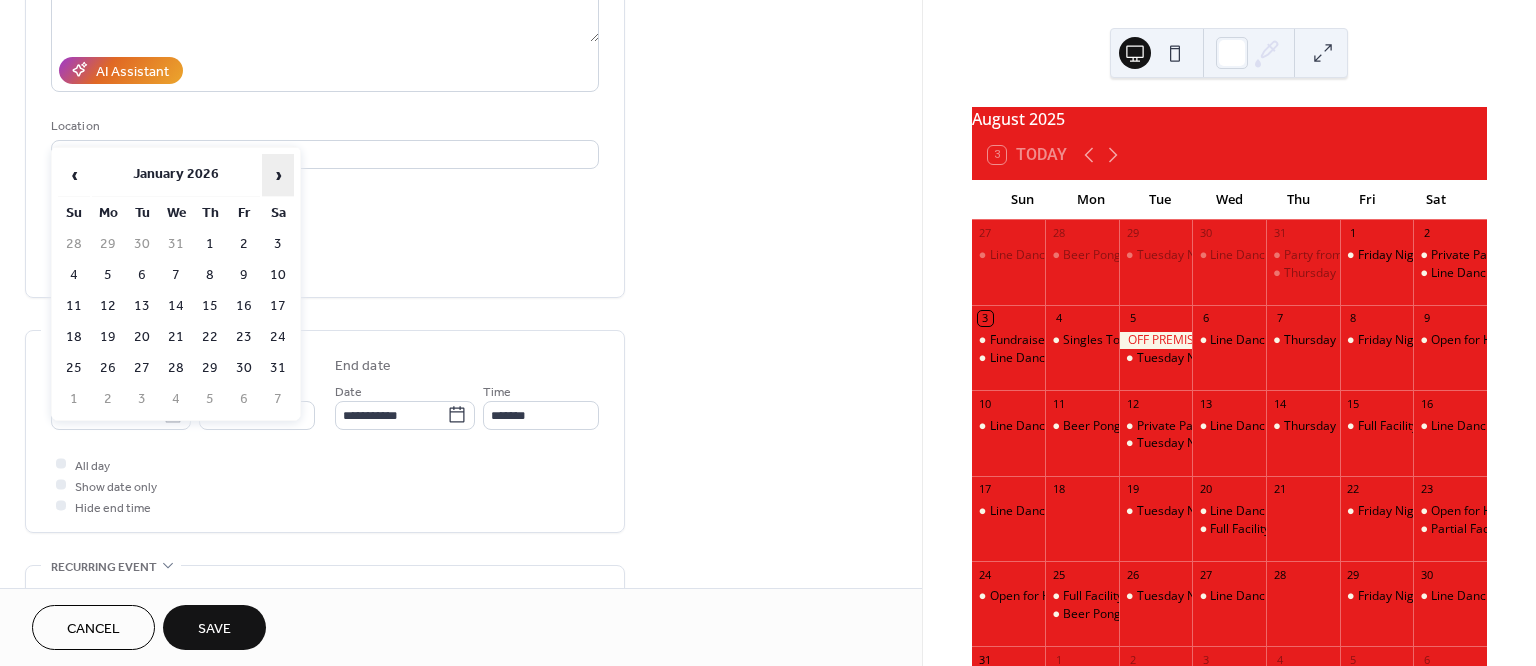 click on "›" at bounding box center [278, 175] 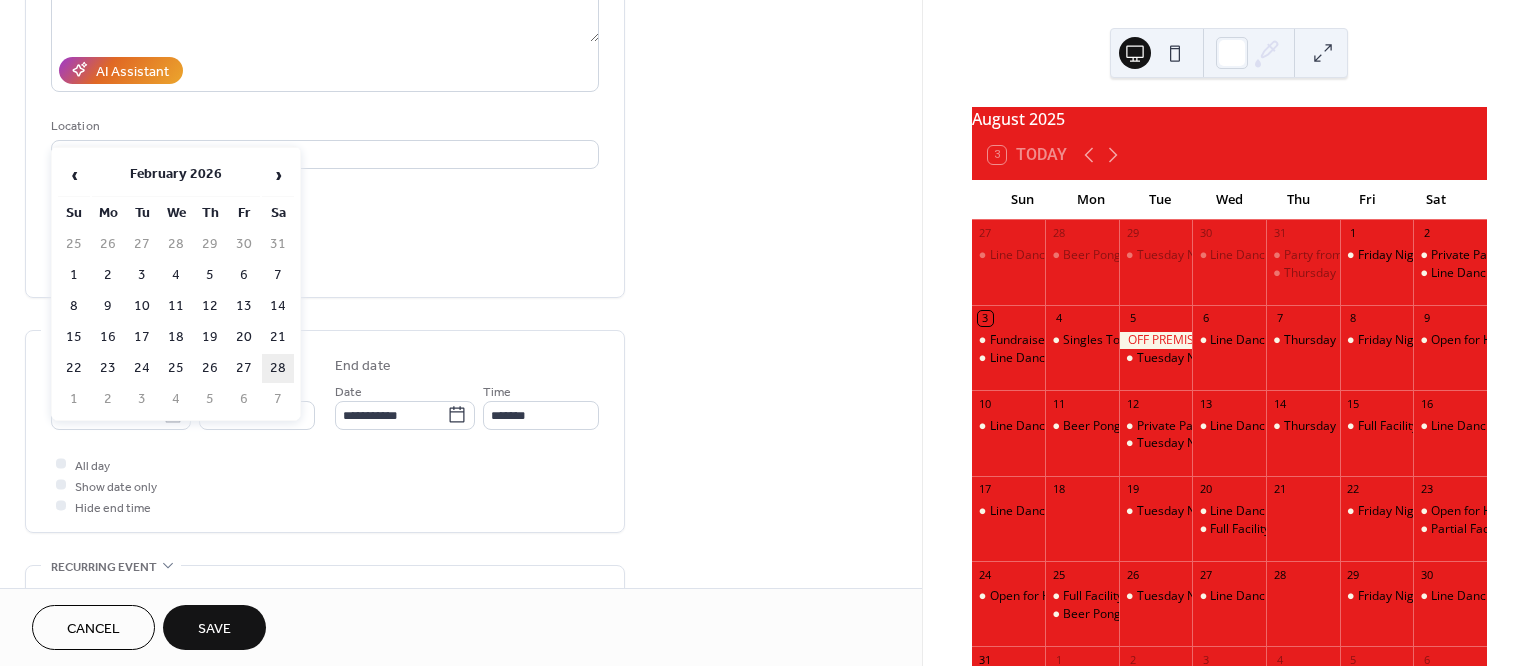 click on "28" at bounding box center [278, 368] 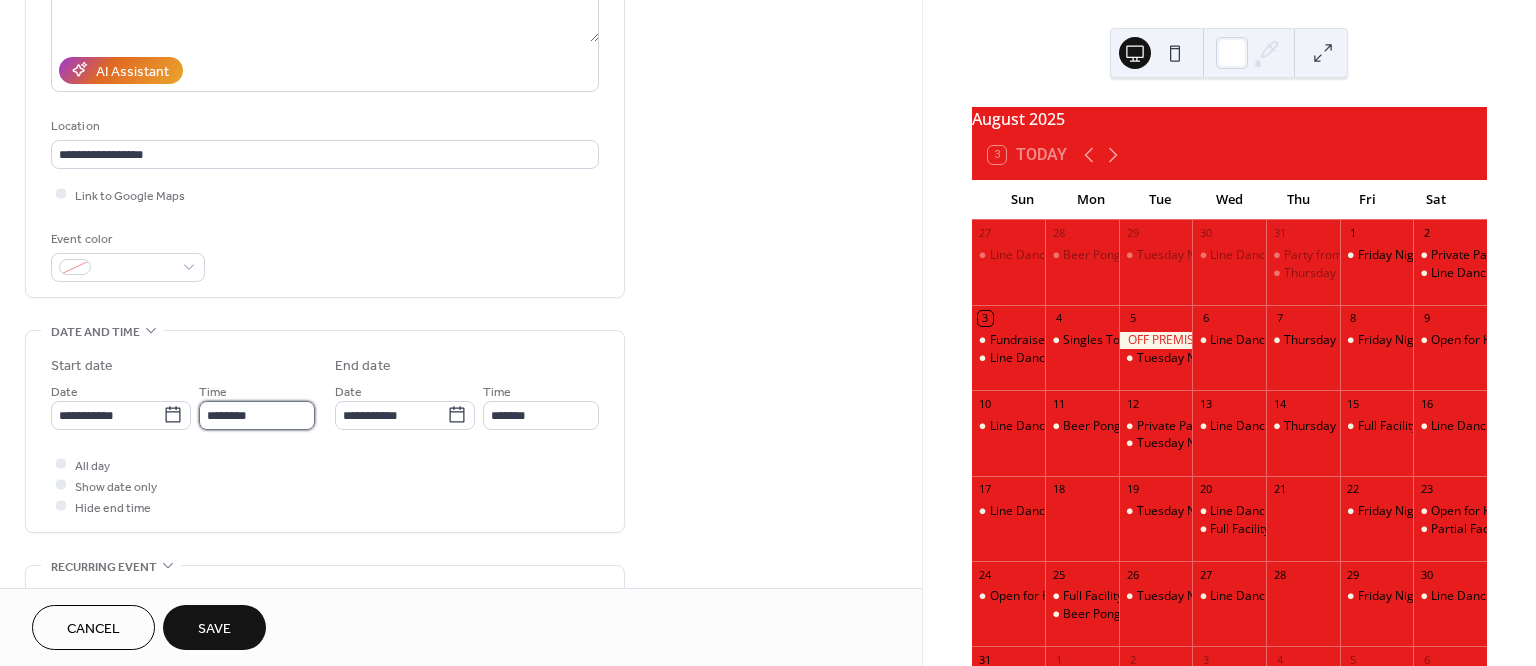 click on "********" at bounding box center [257, 415] 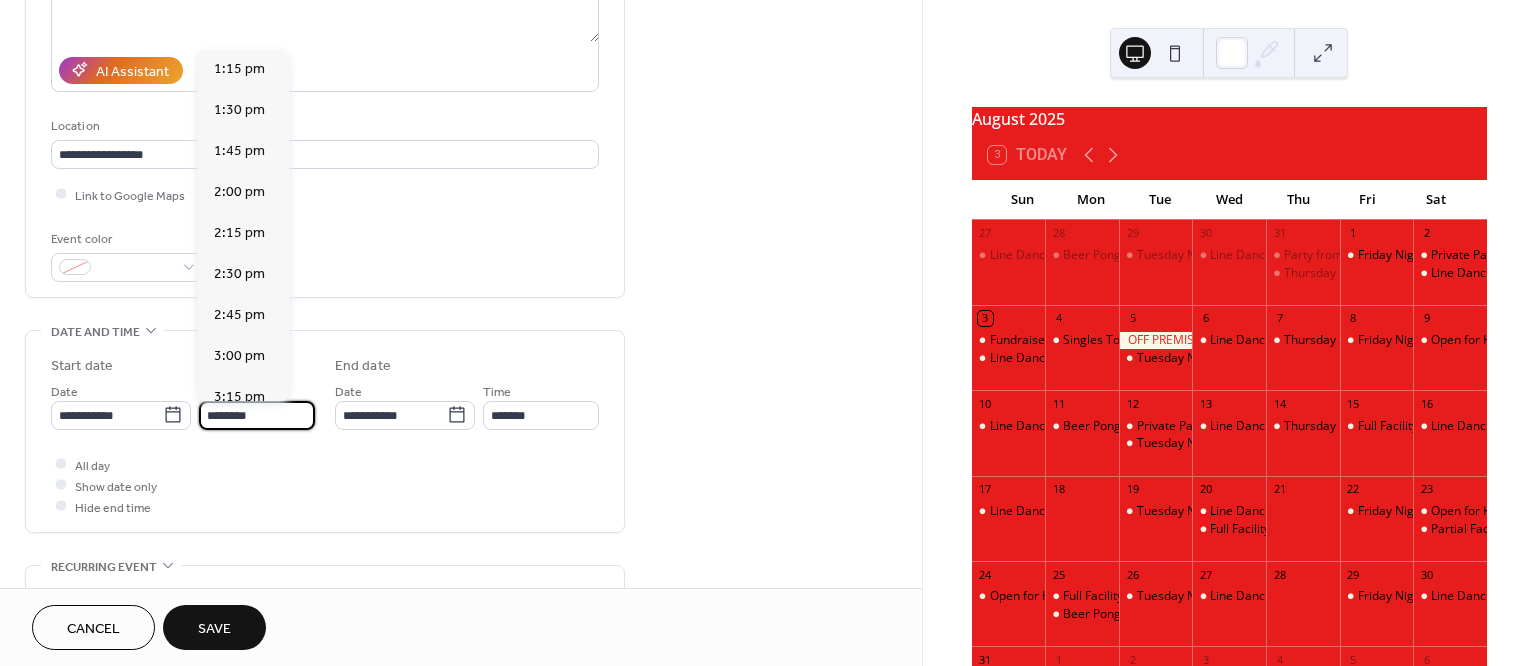 scroll, scrollTop: 2177, scrollLeft: 0, axis: vertical 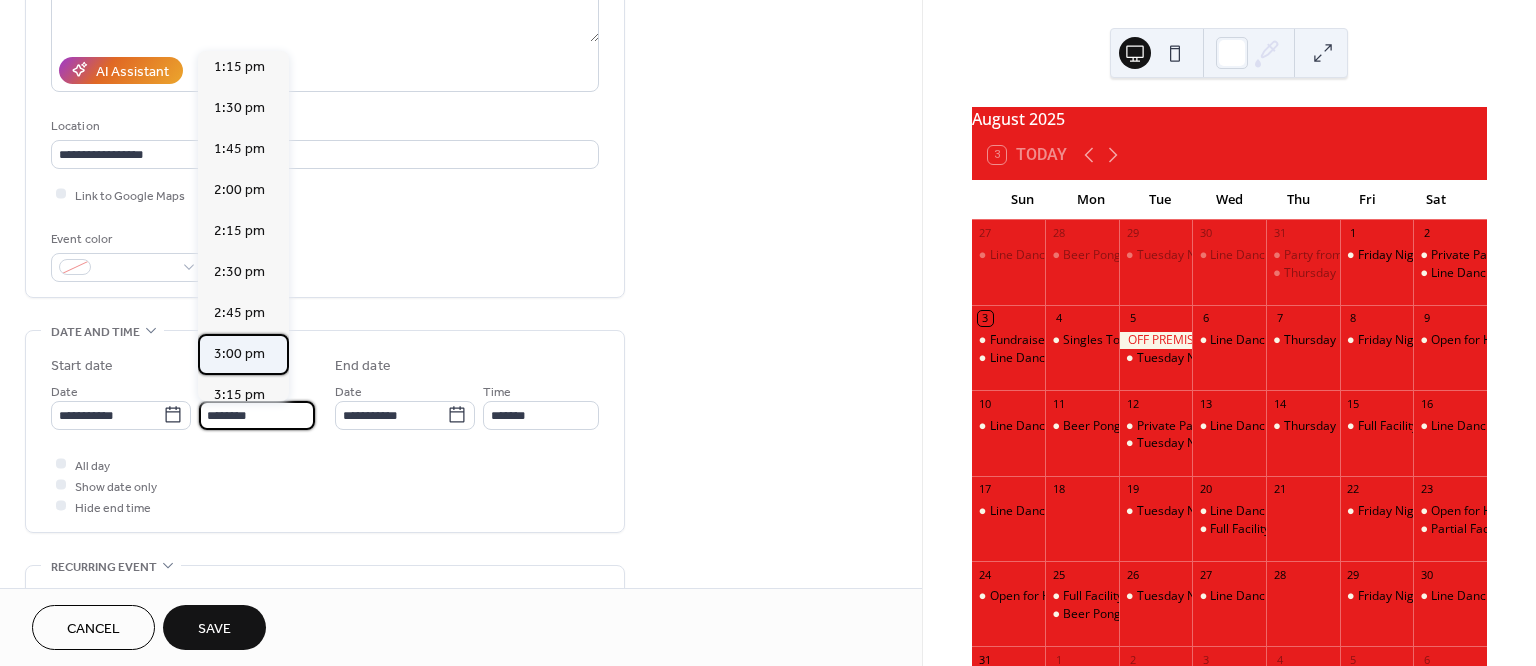 click on "3:00 pm" at bounding box center [239, 354] 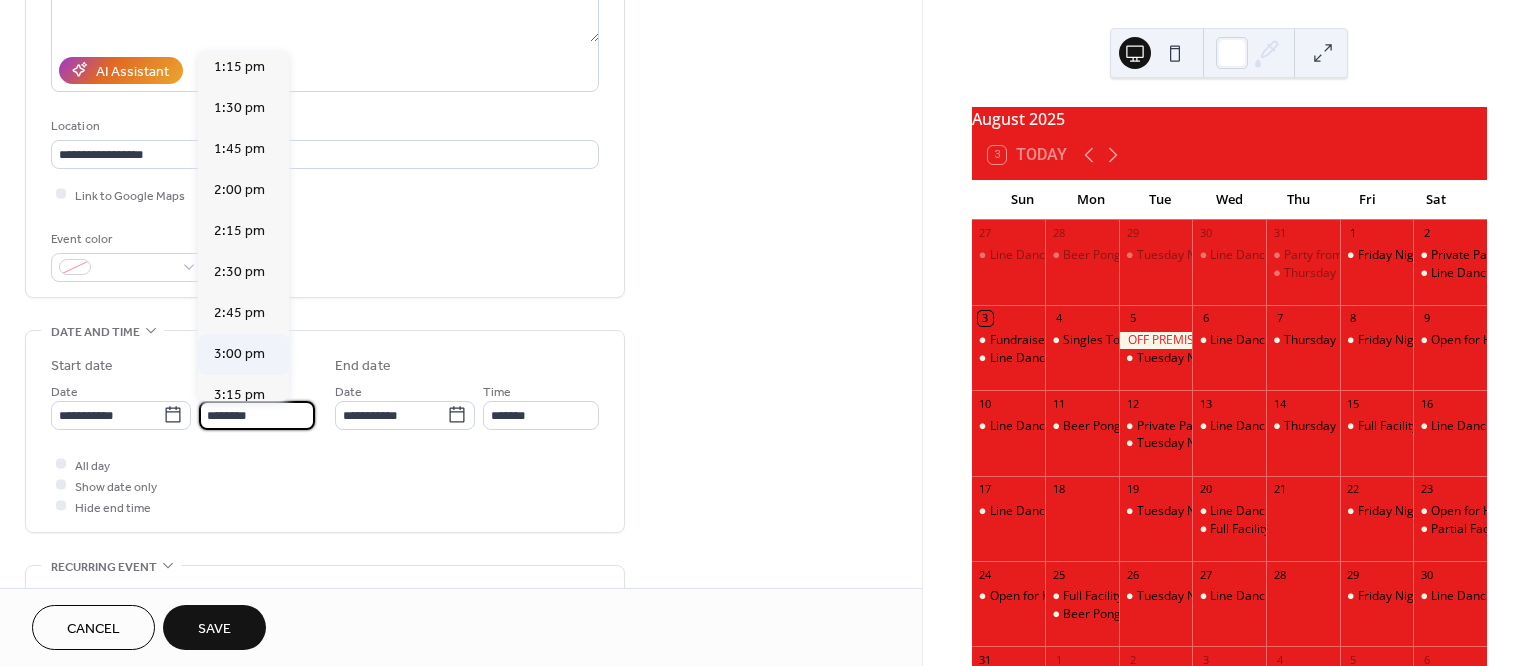 type on "*******" 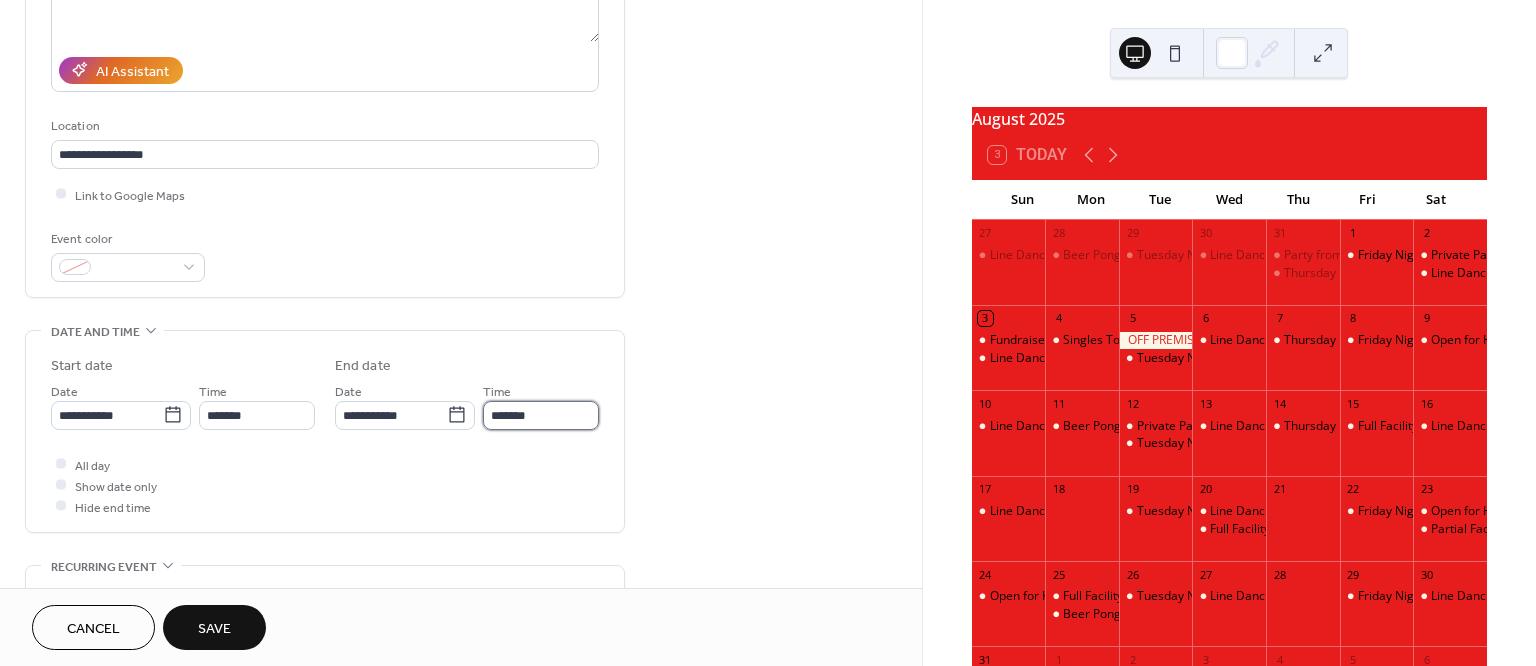 click on "*******" at bounding box center (541, 415) 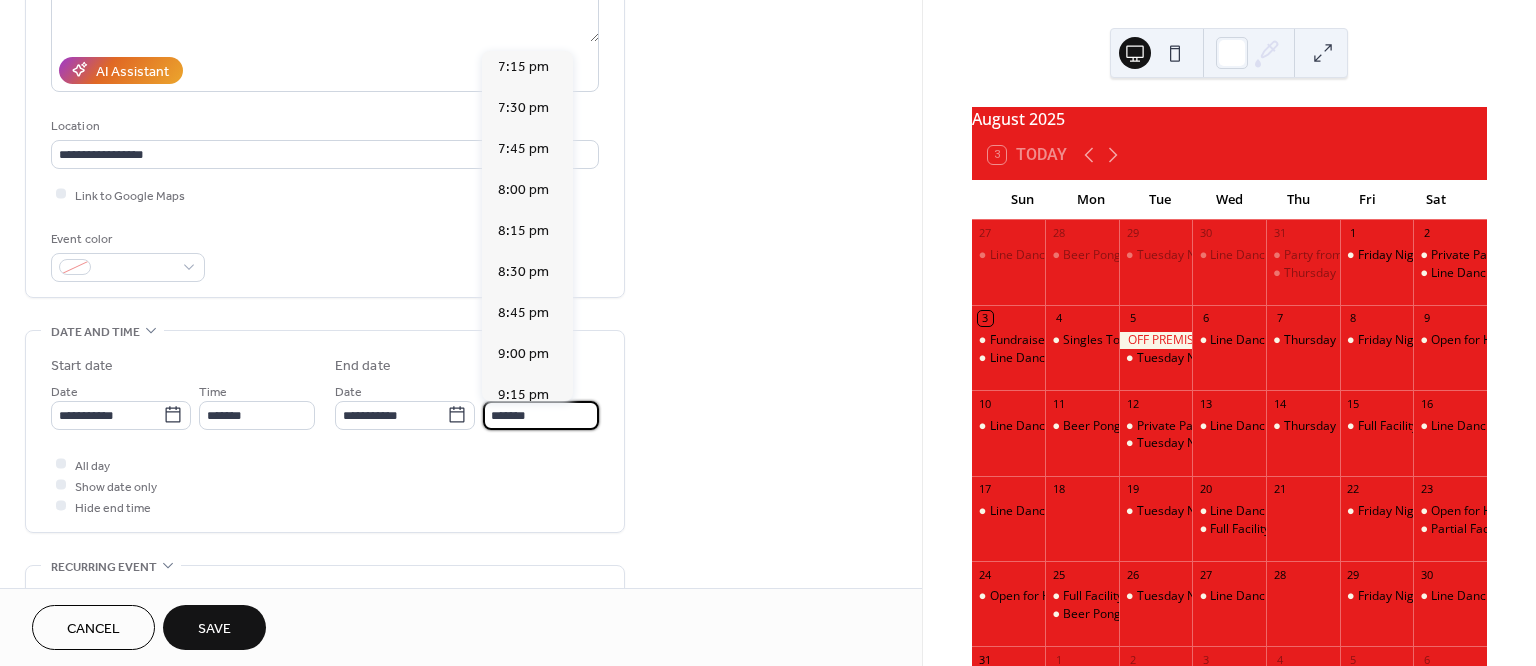 scroll, scrollTop: 695, scrollLeft: 0, axis: vertical 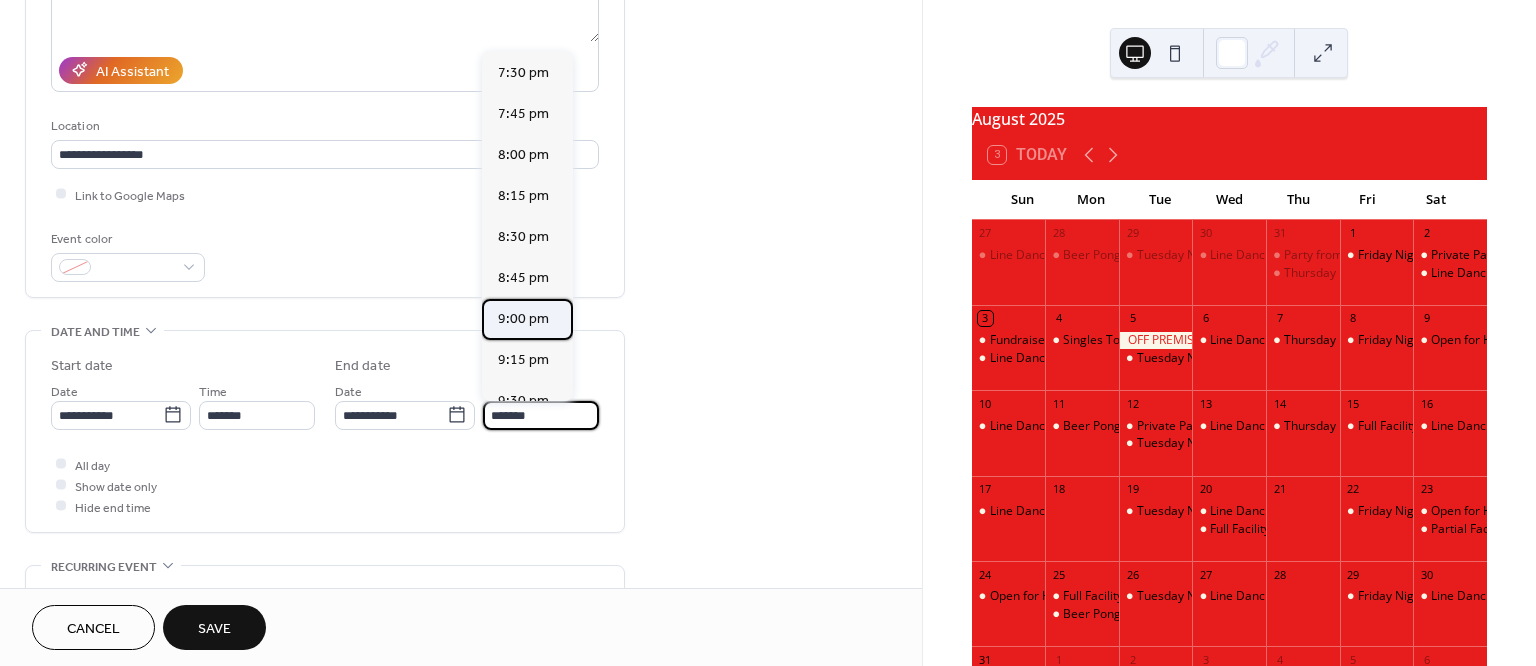 click on "9:00 pm" at bounding box center [523, 319] 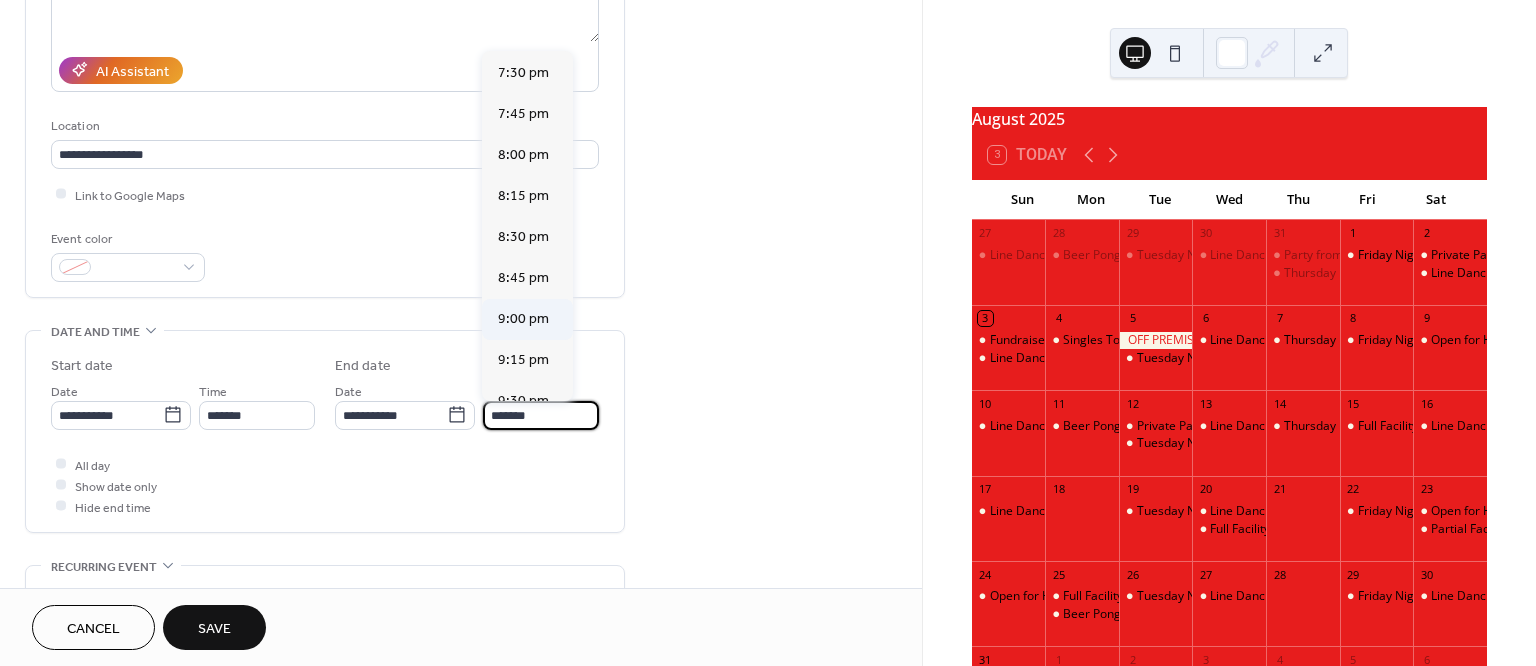 type on "*******" 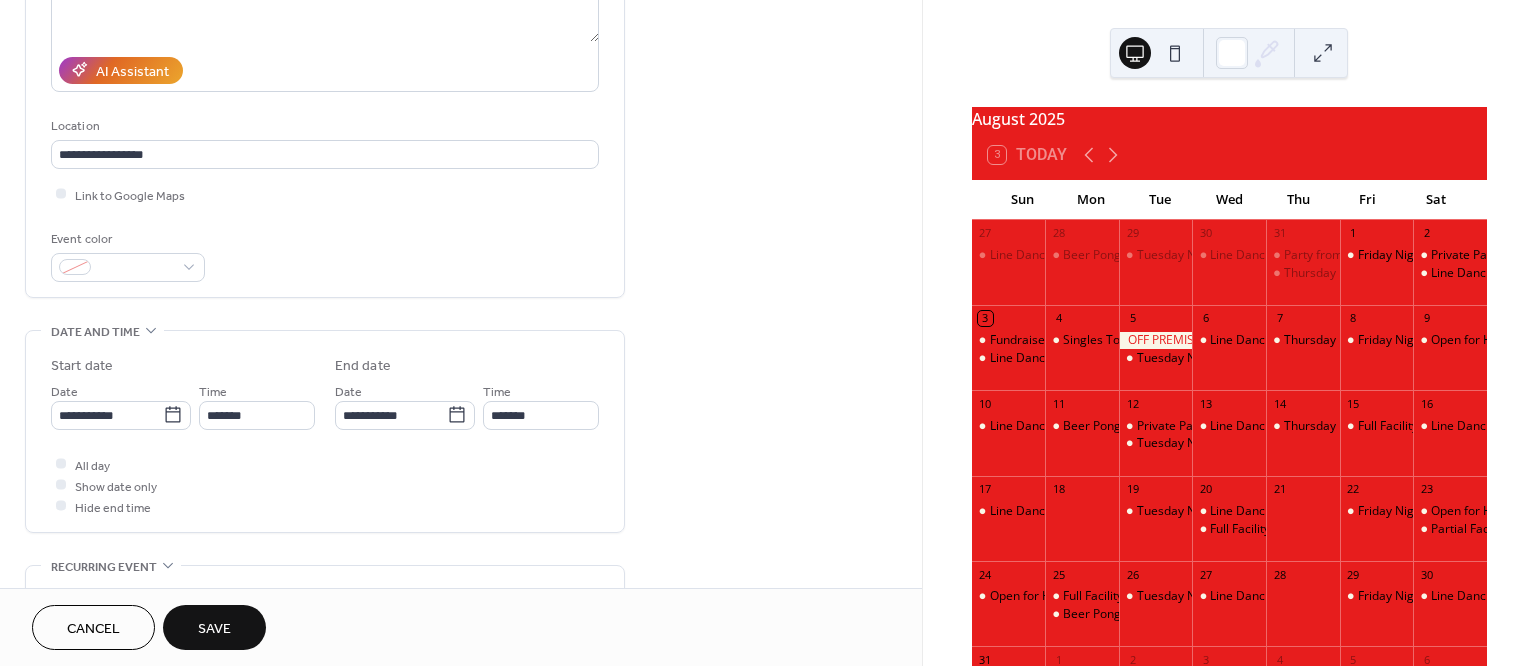 click on "Save" at bounding box center (214, 627) 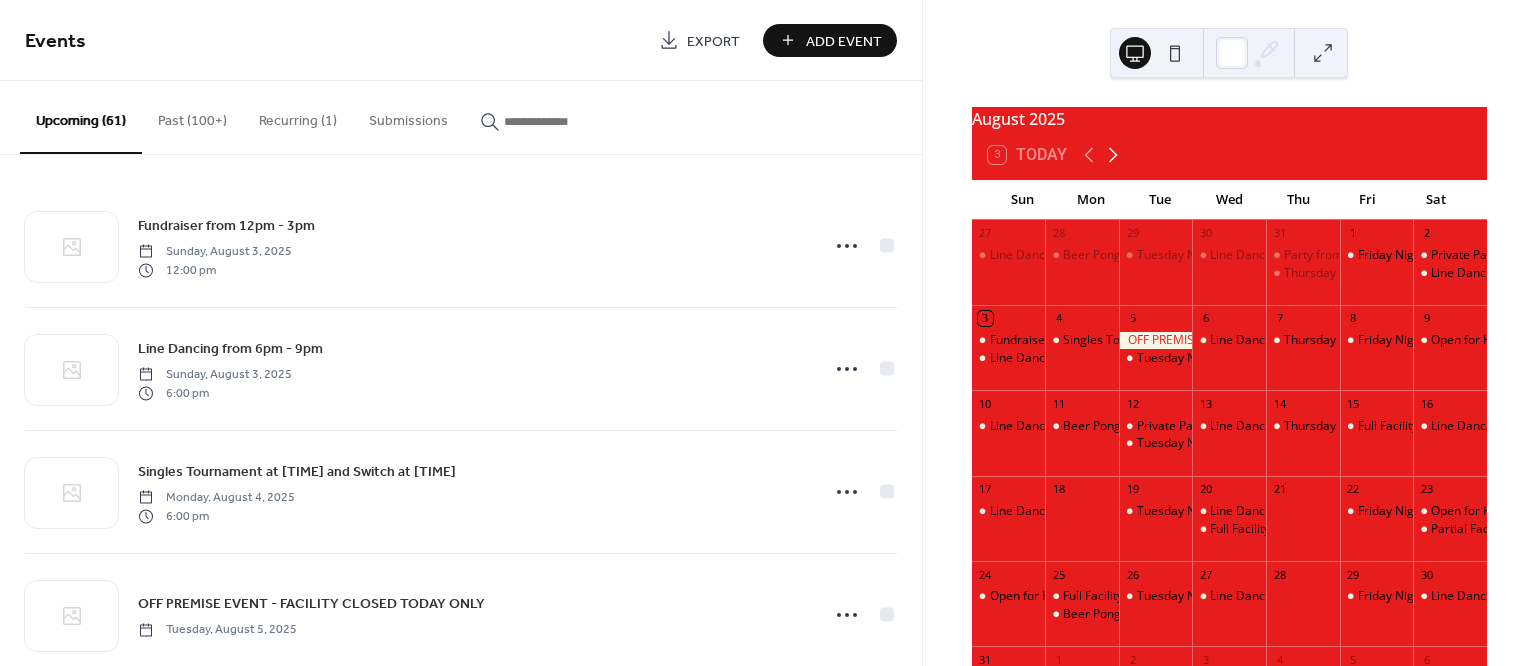 click 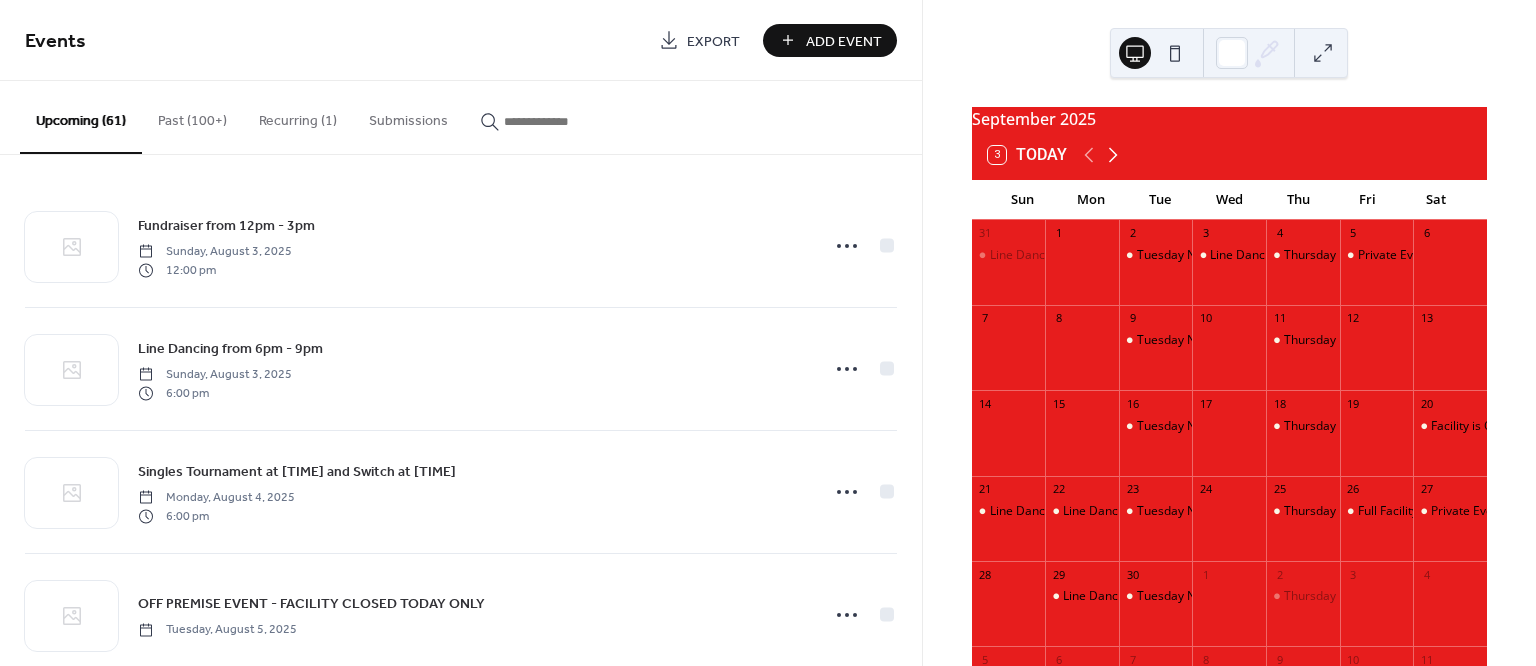 click 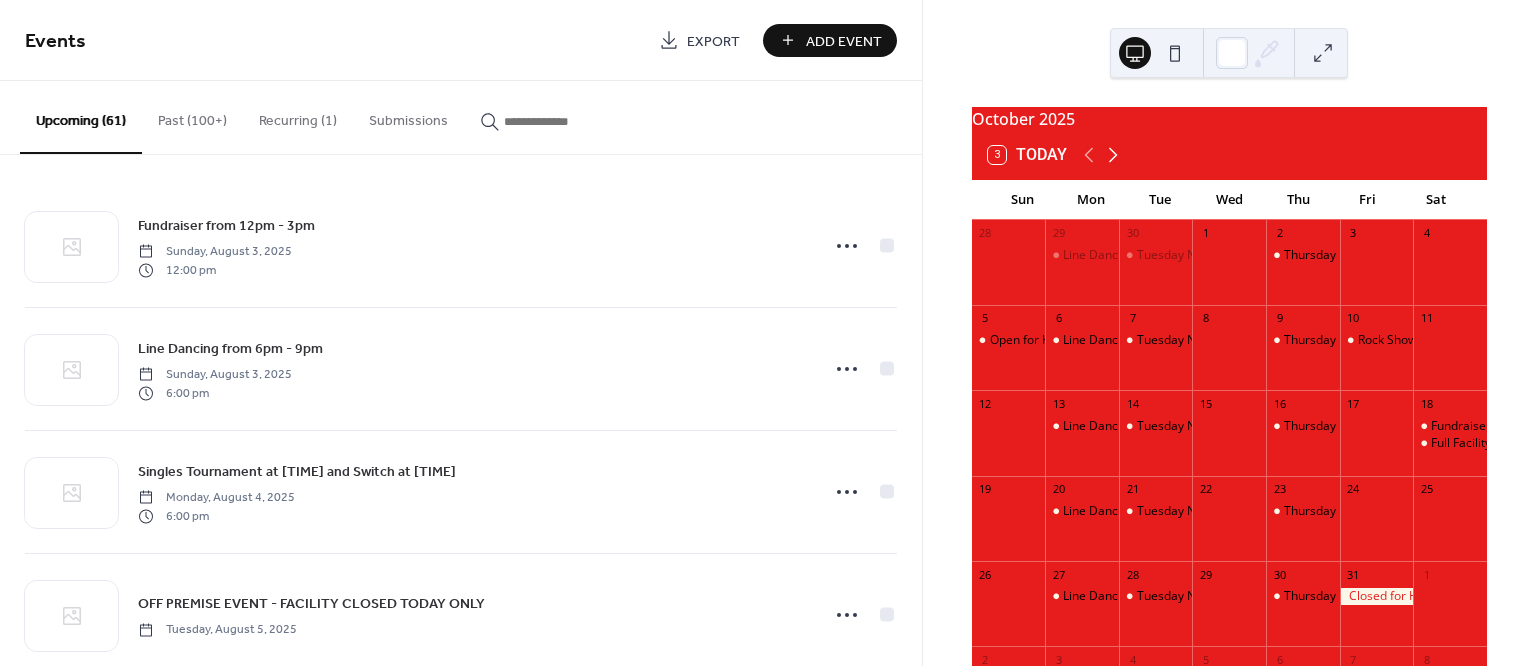 click 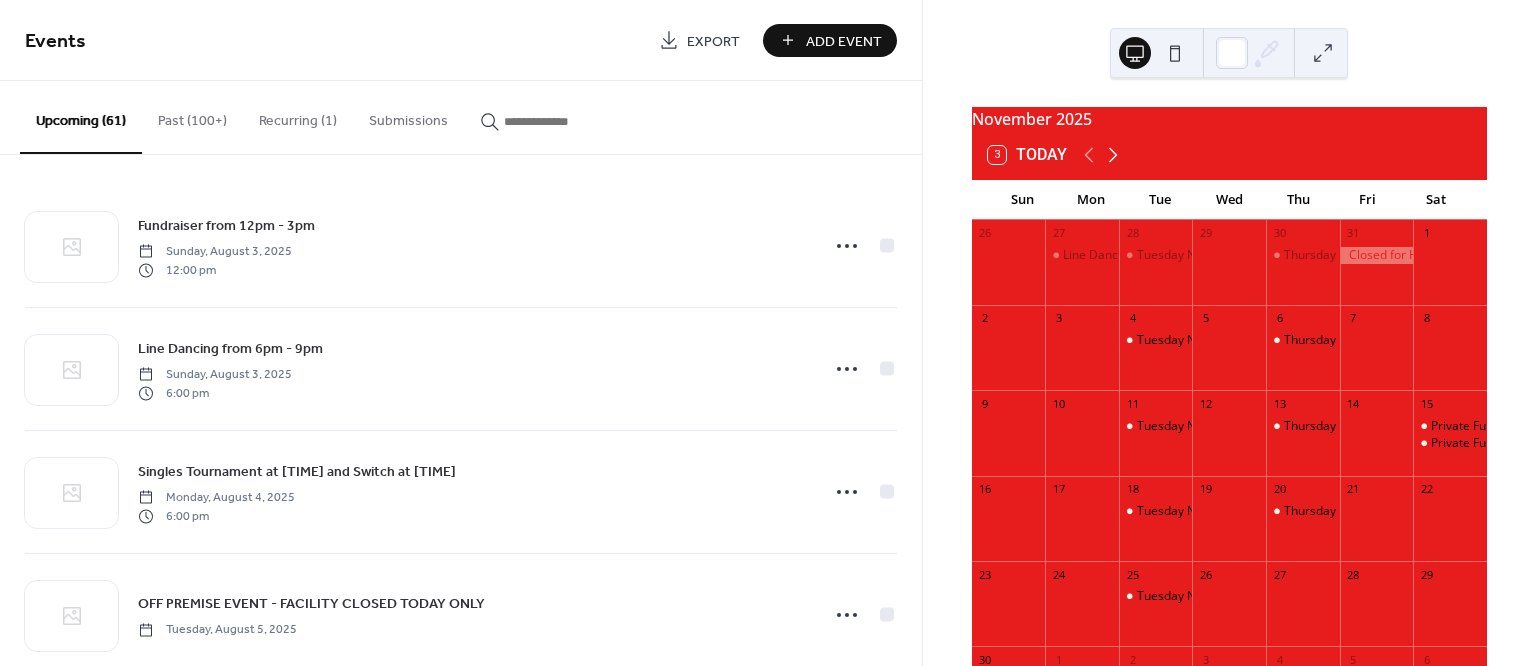 click 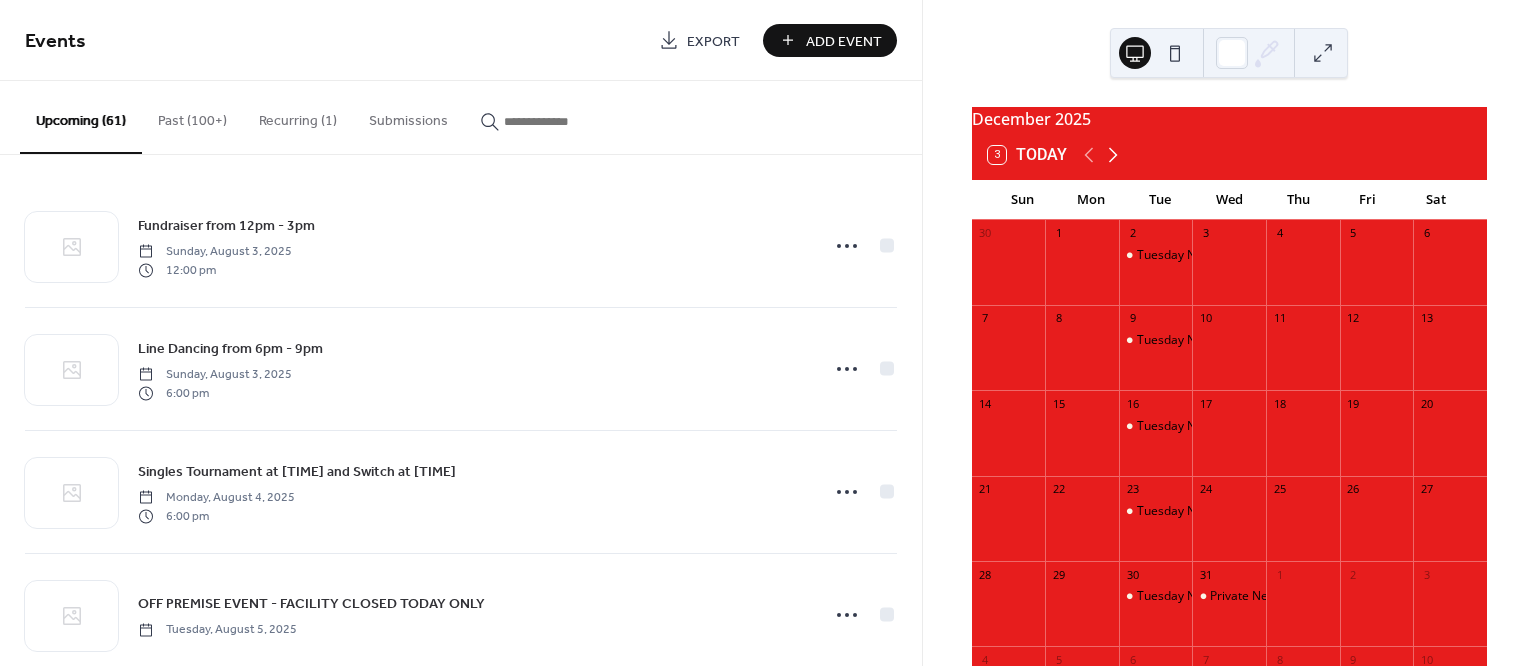 click 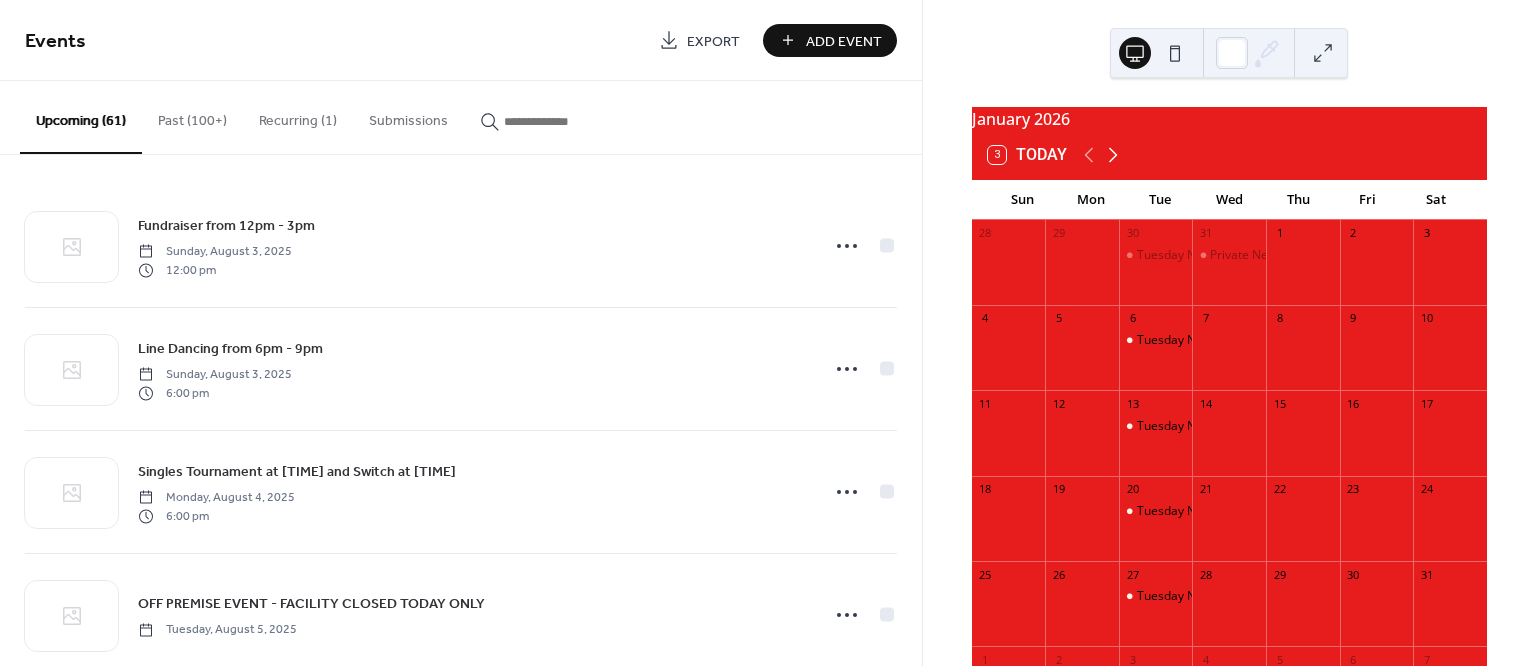 click 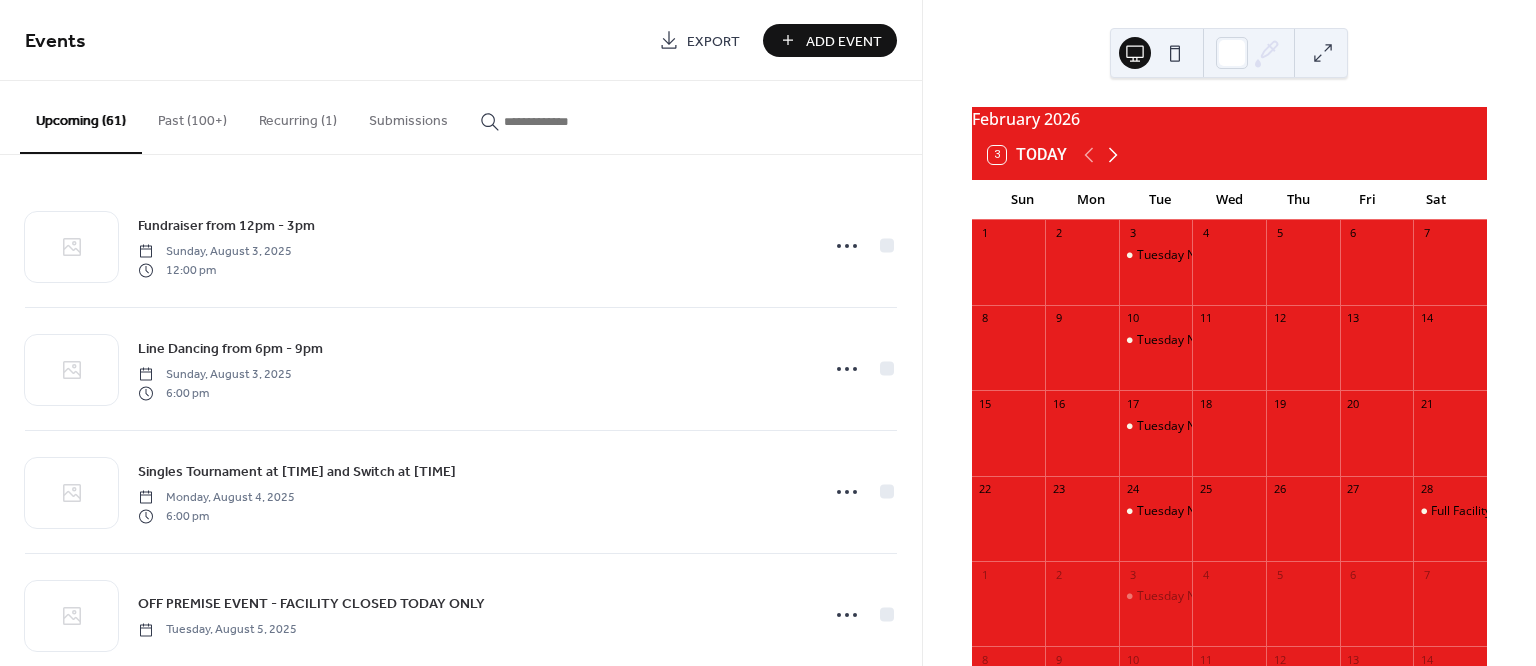 click 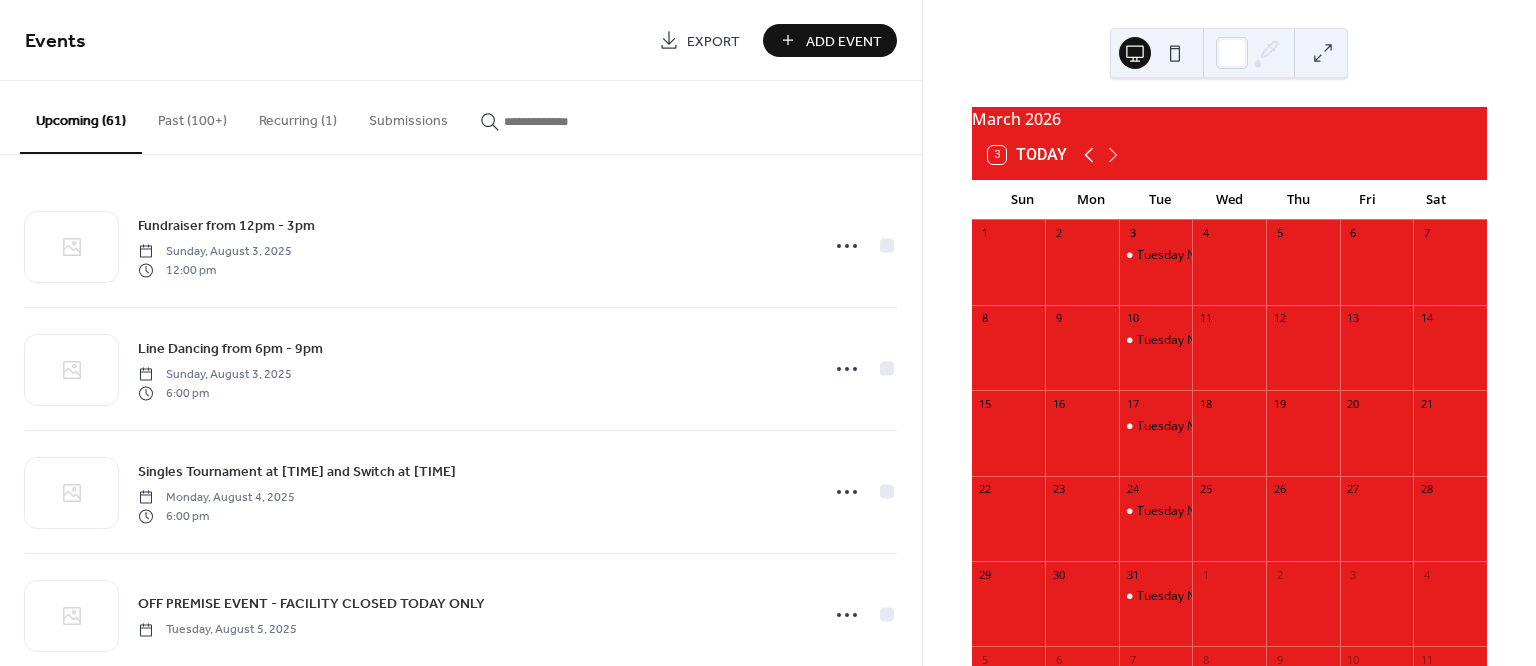 click 